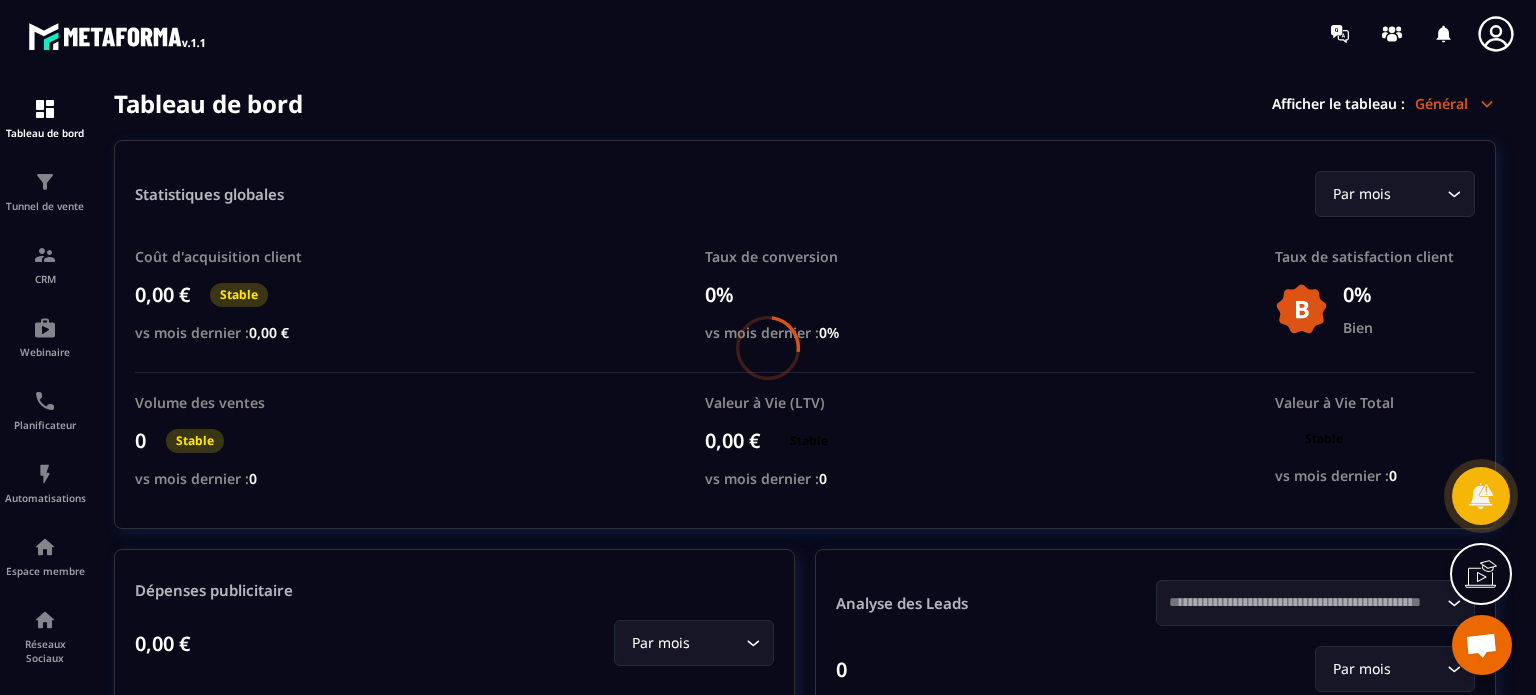 scroll, scrollTop: 0, scrollLeft: 0, axis: both 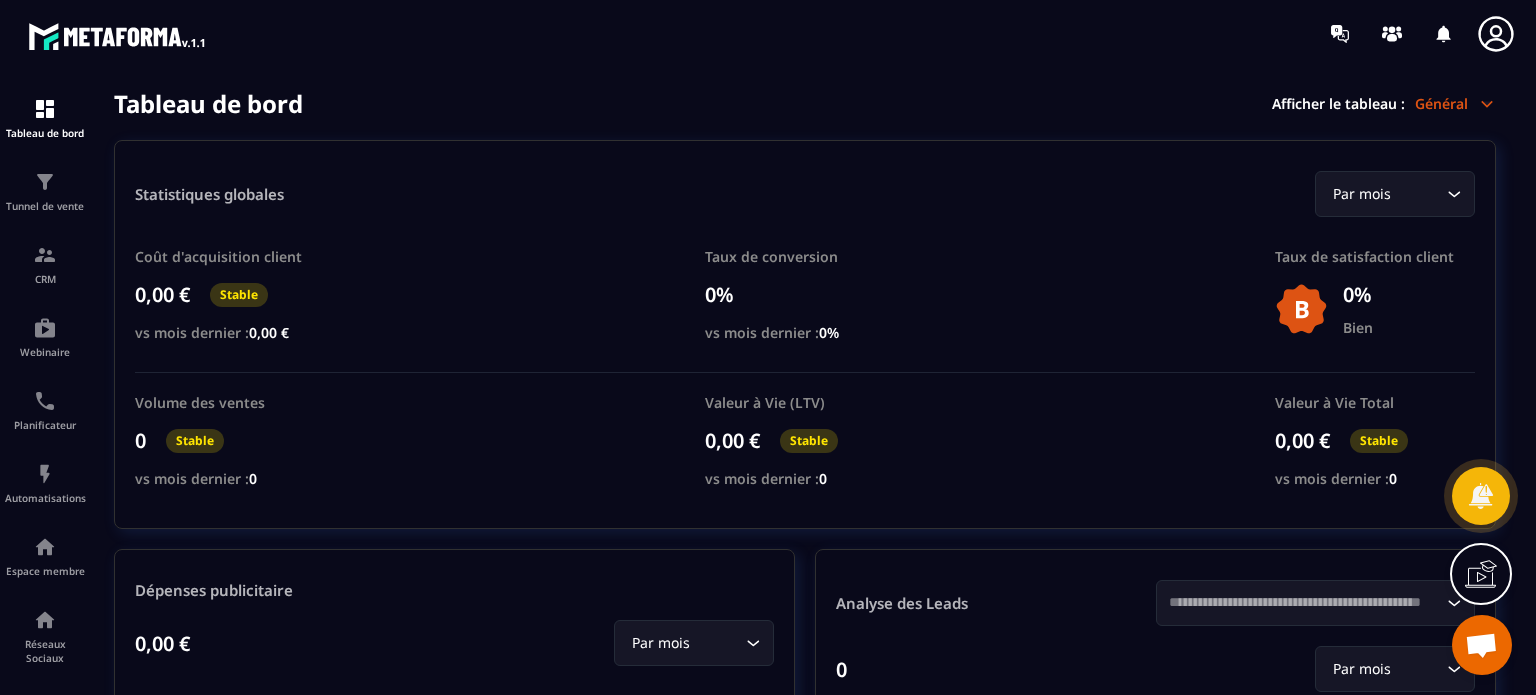 click on "Coût d'acquisition client [PRICE] € Stable vs mois dernier : [PRICE] € Taux de conversion [PERCENT] vs mois dernier : [PERCENT] Taux de satisfaction client [PERCENT] Bien" at bounding box center (805, 310) 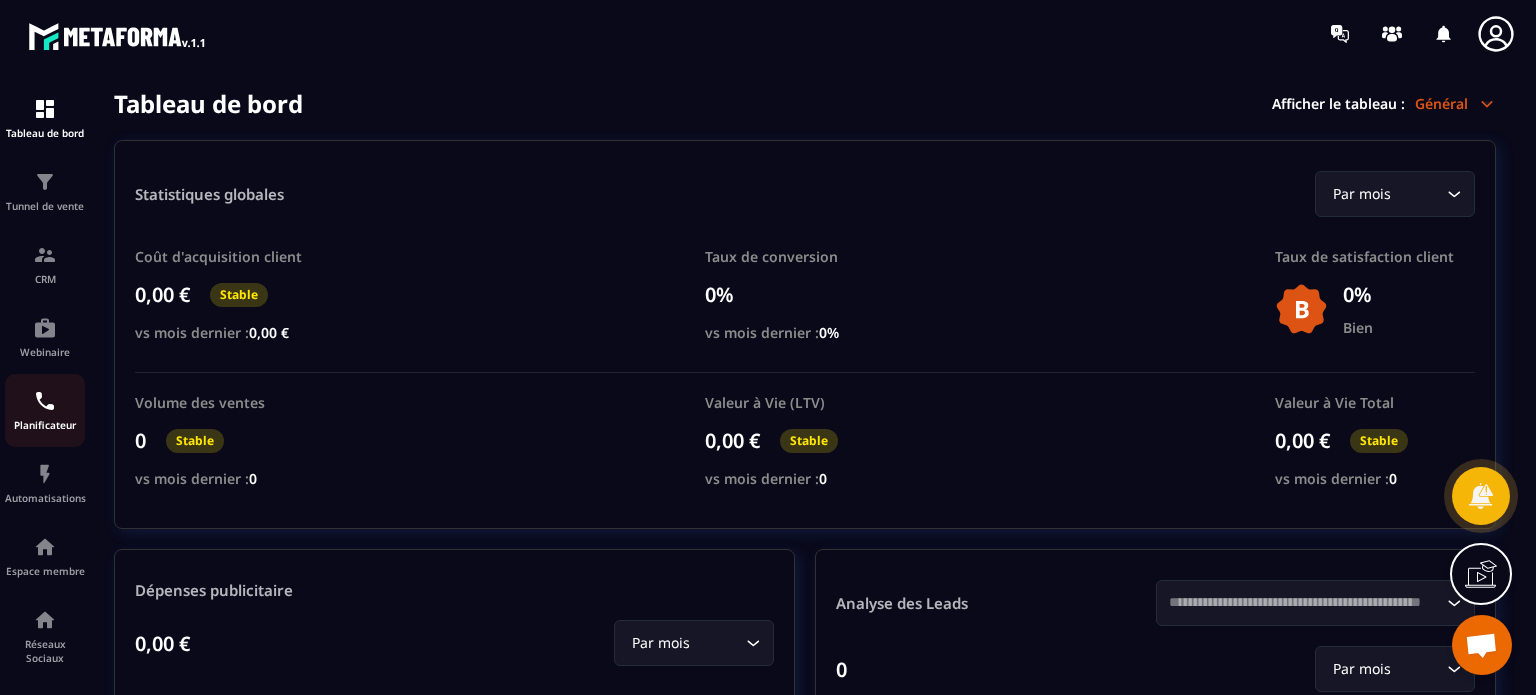 click at bounding box center [45, 401] 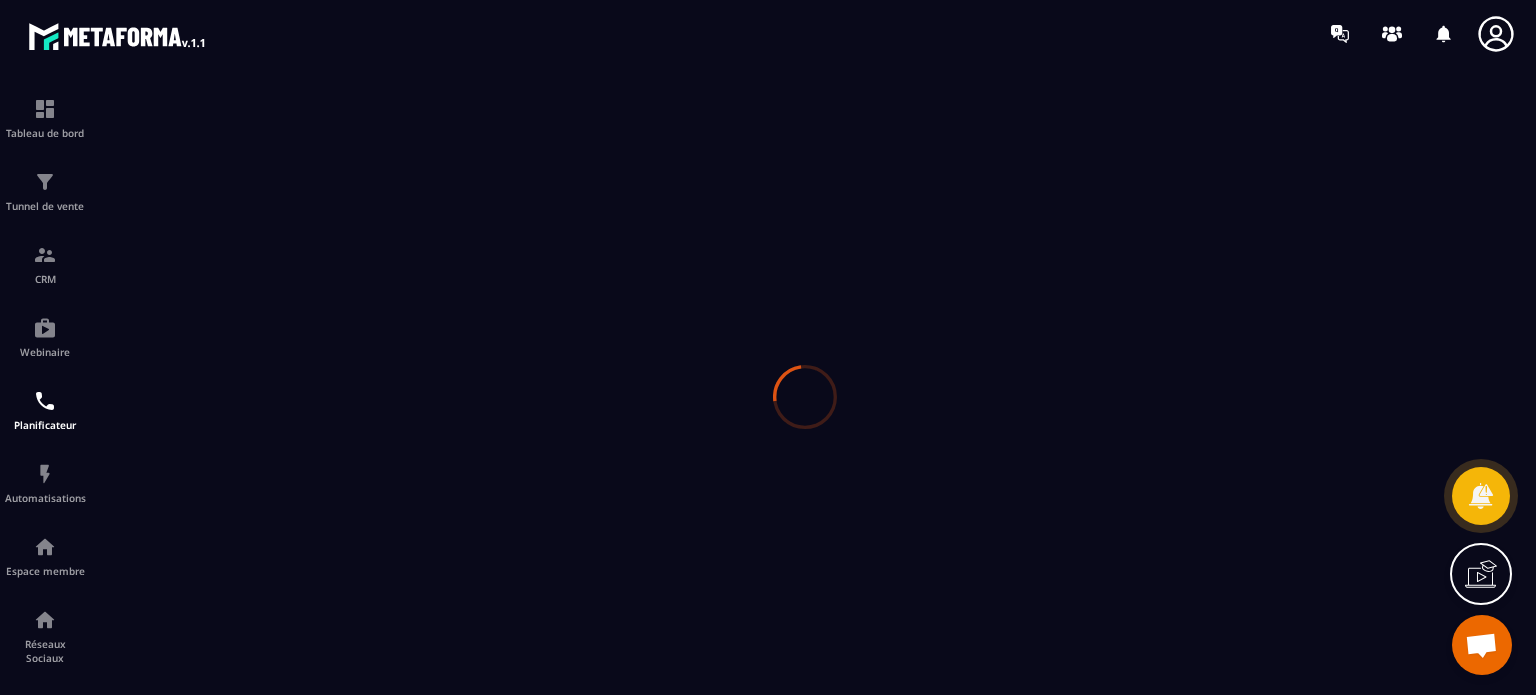 scroll, scrollTop: 0, scrollLeft: 0, axis: both 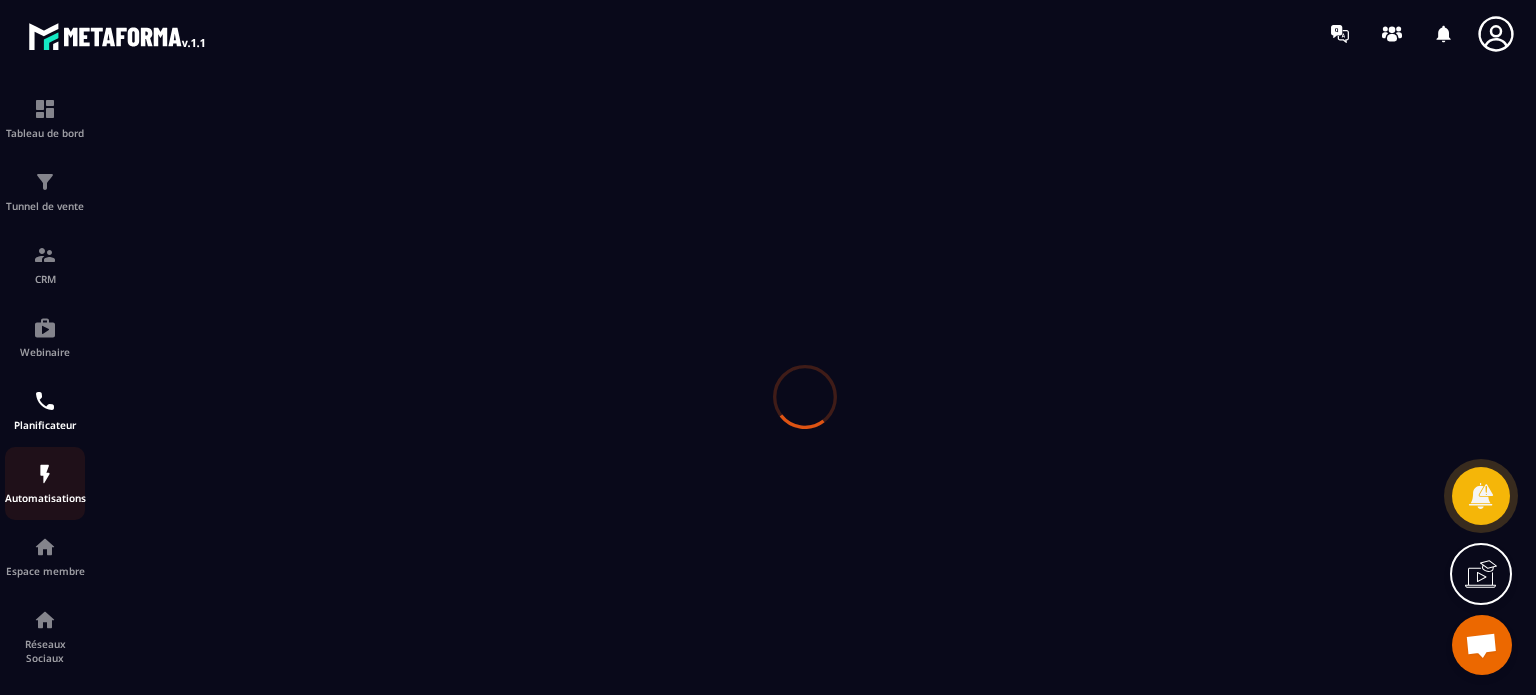click on "Automatisations" at bounding box center (45, 483) 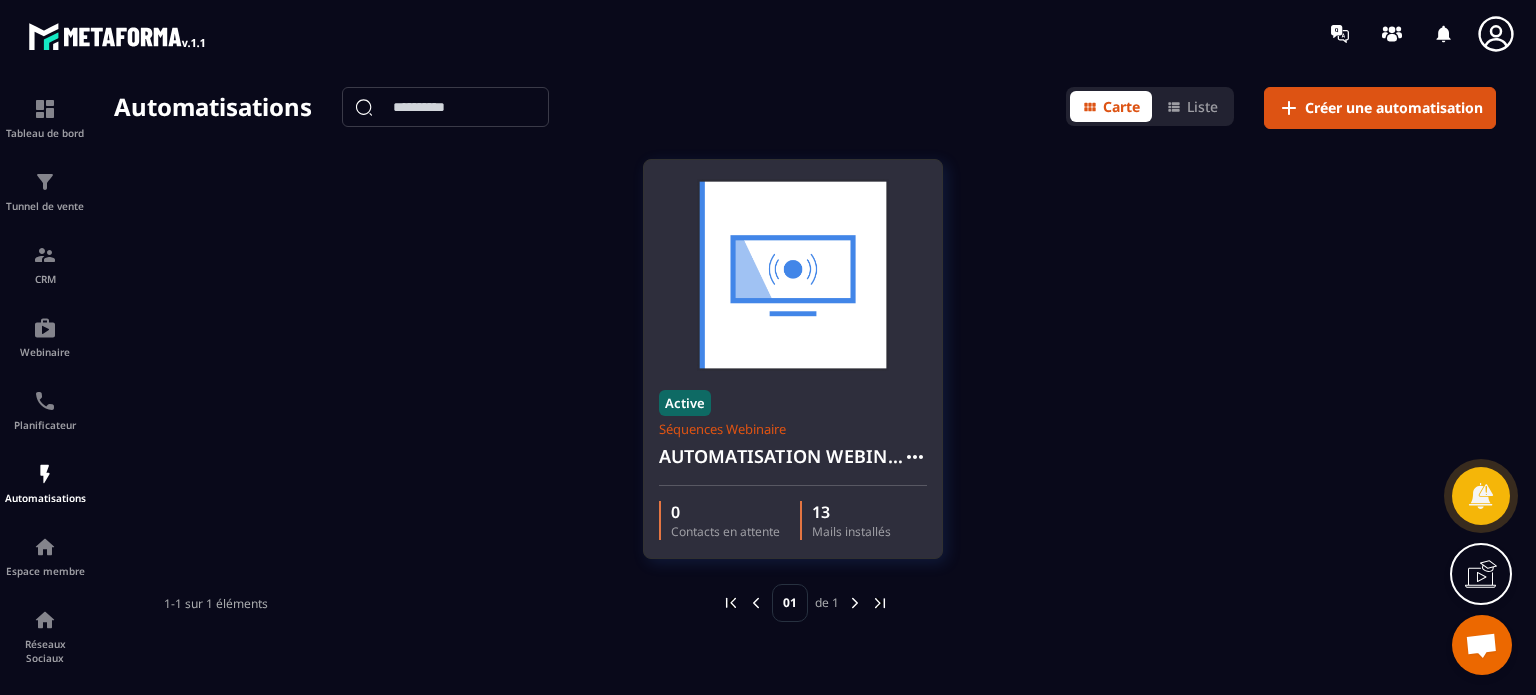 click on "AUTOMATISATION WEBINAIRE" at bounding box center (781, 456) 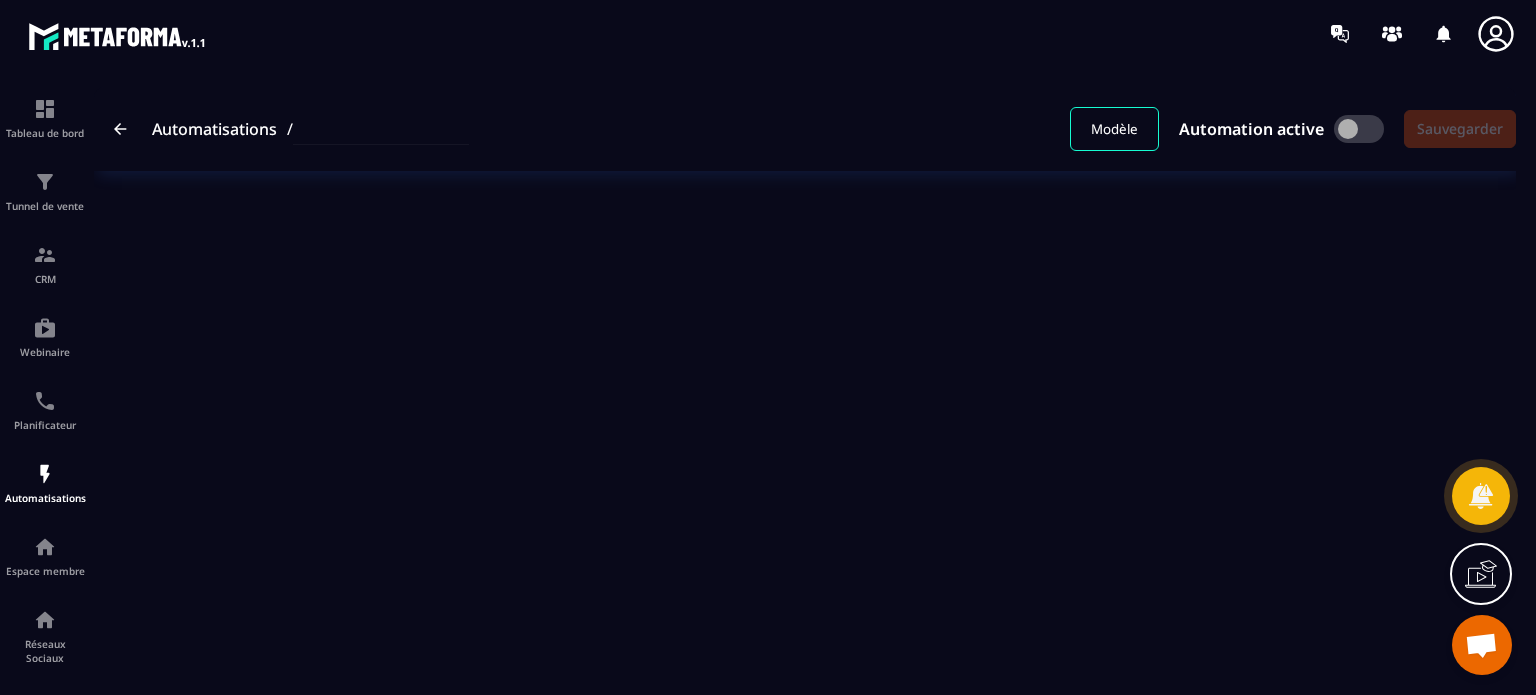type on "**********" 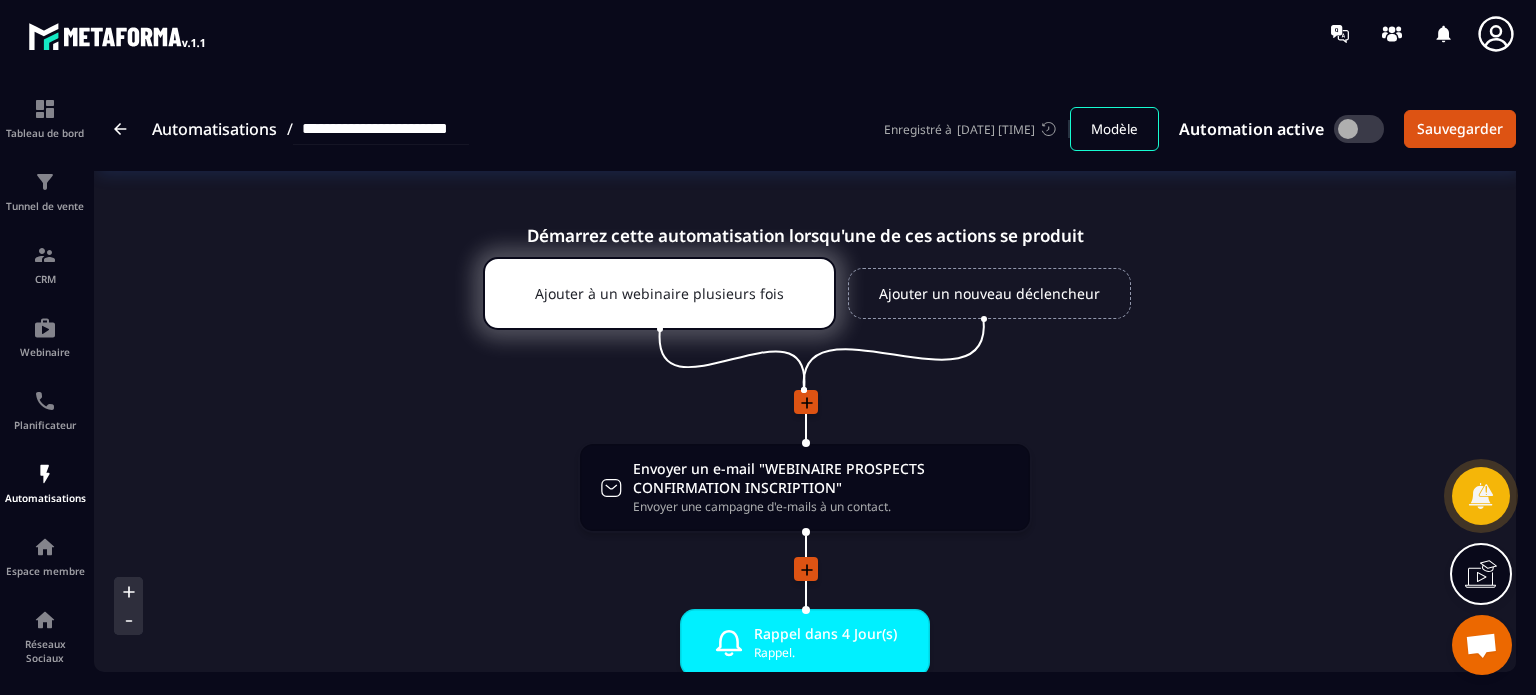 click 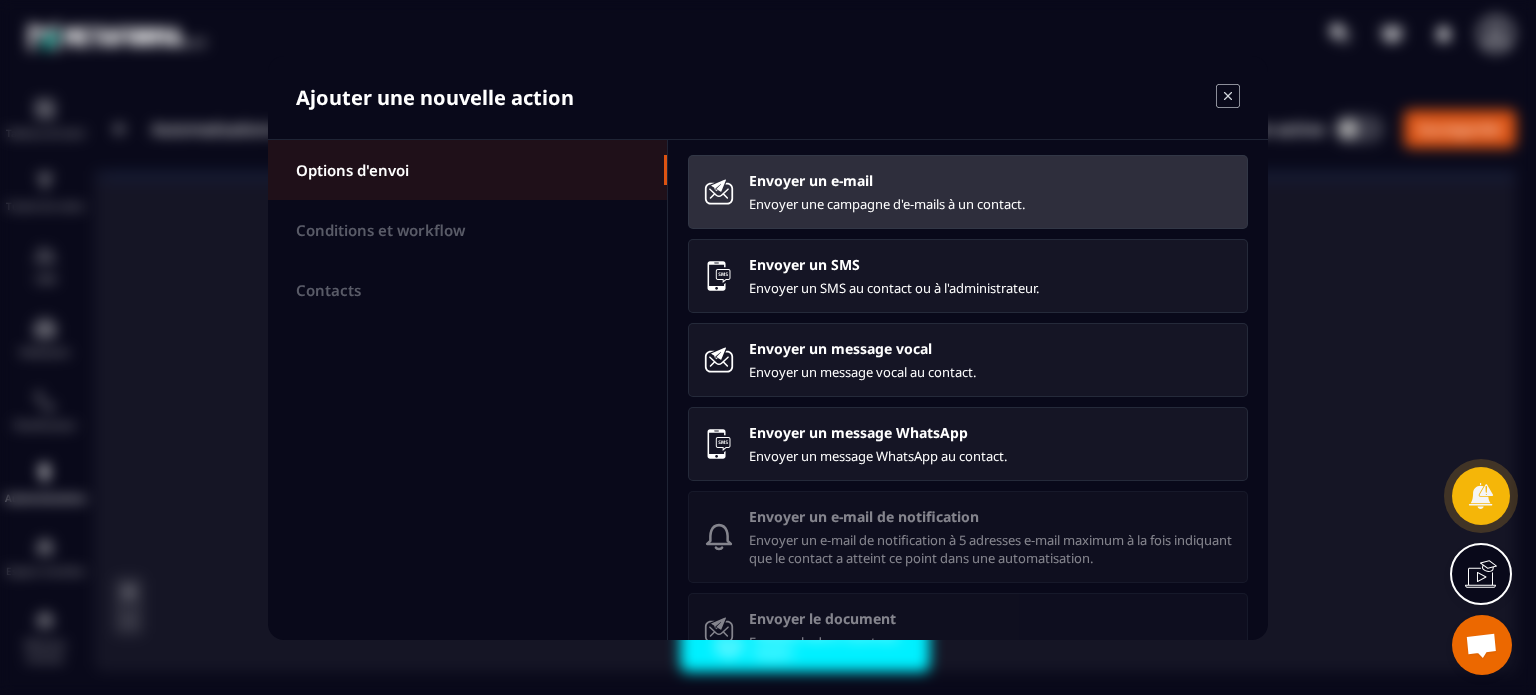 click on "Envoyer une campagne d'e-mails à un contact." at bounding box center [990, 204] 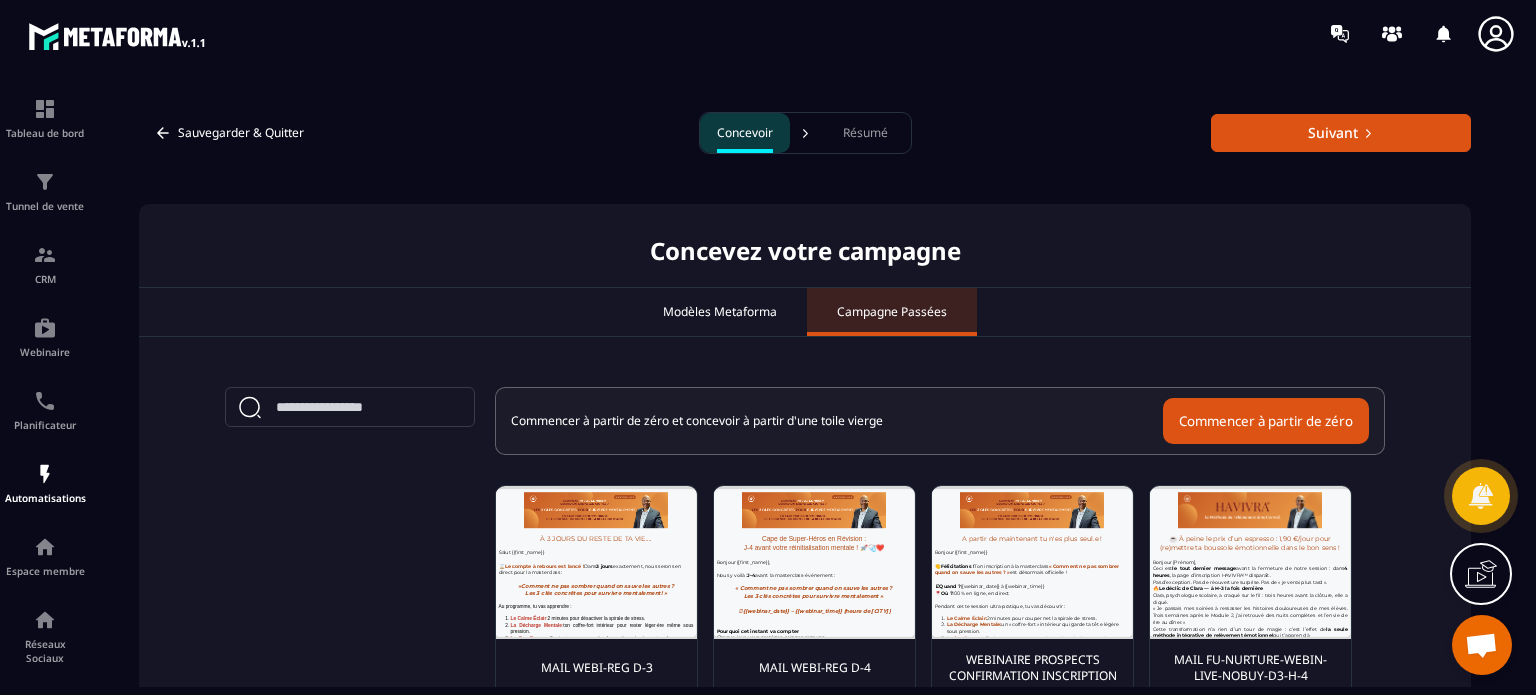 scroll, scrollTop: 0, scrollLeft: 0, axis: both 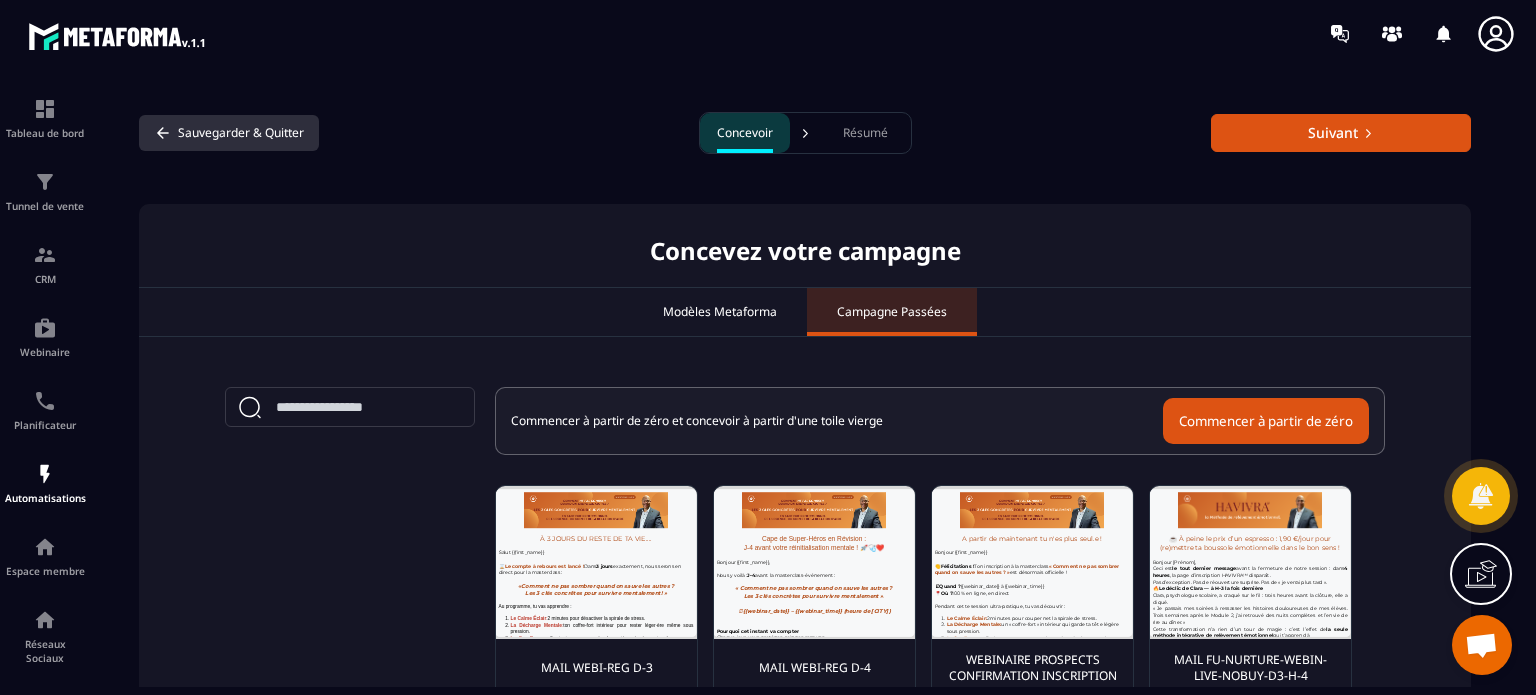 click on "Sauvegarder & Quitter" at bounding box center [229, 133] 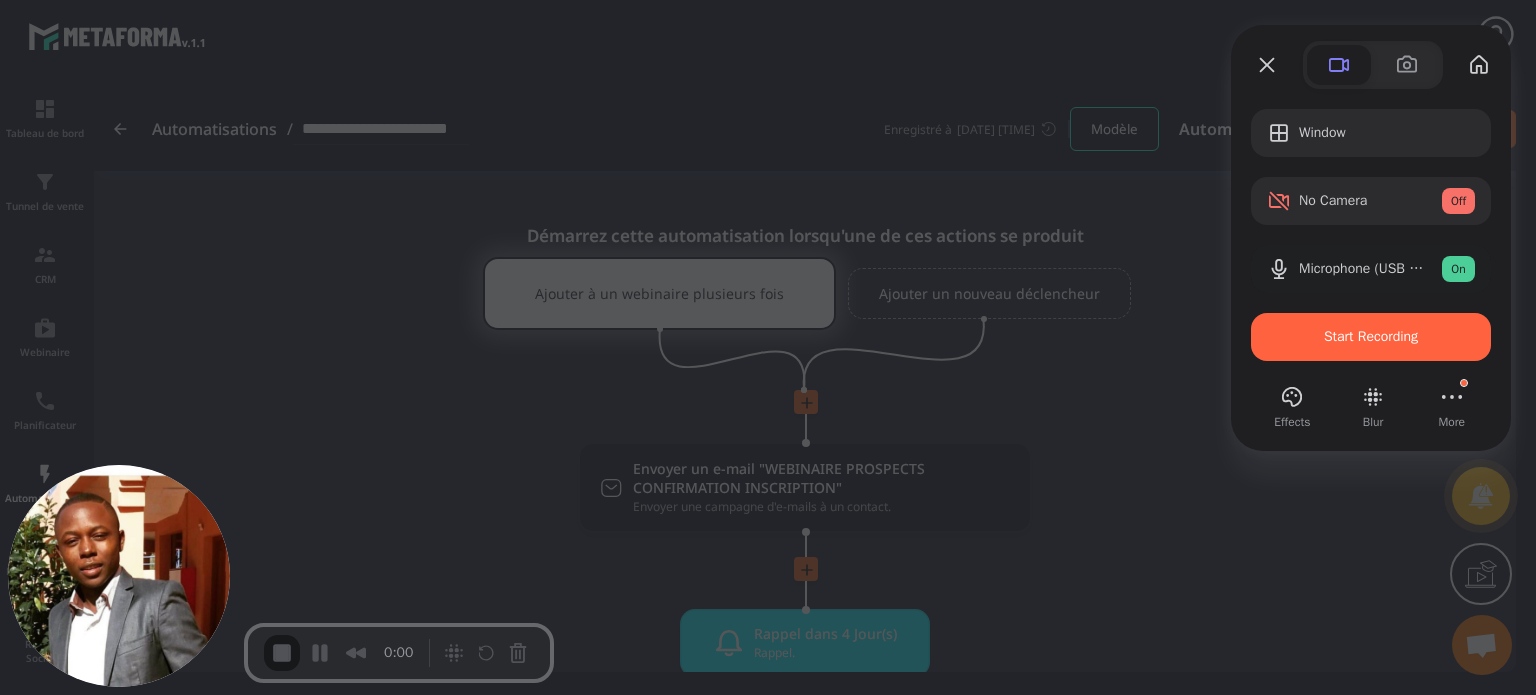 click at bounding box center (1371, 366) 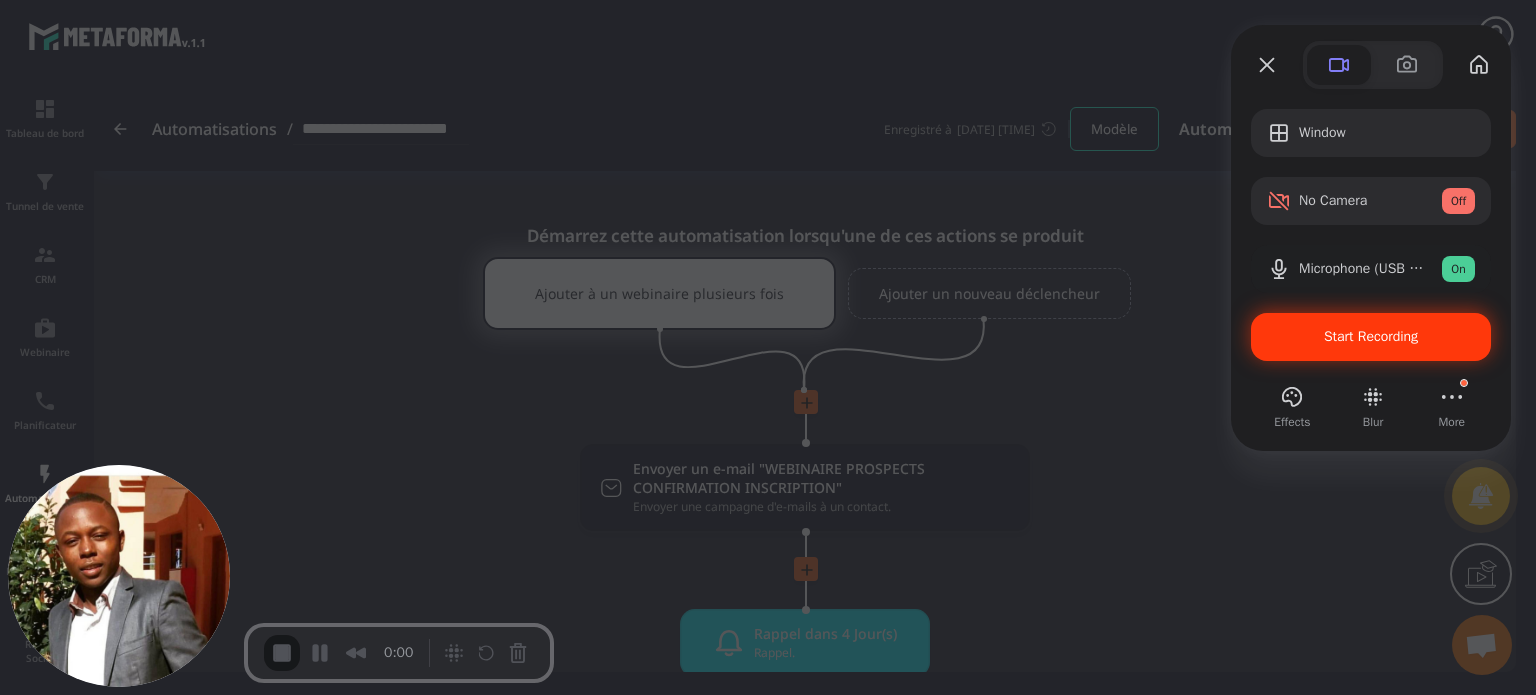 click on "Start Recording" at bounding box center [1371, 336] 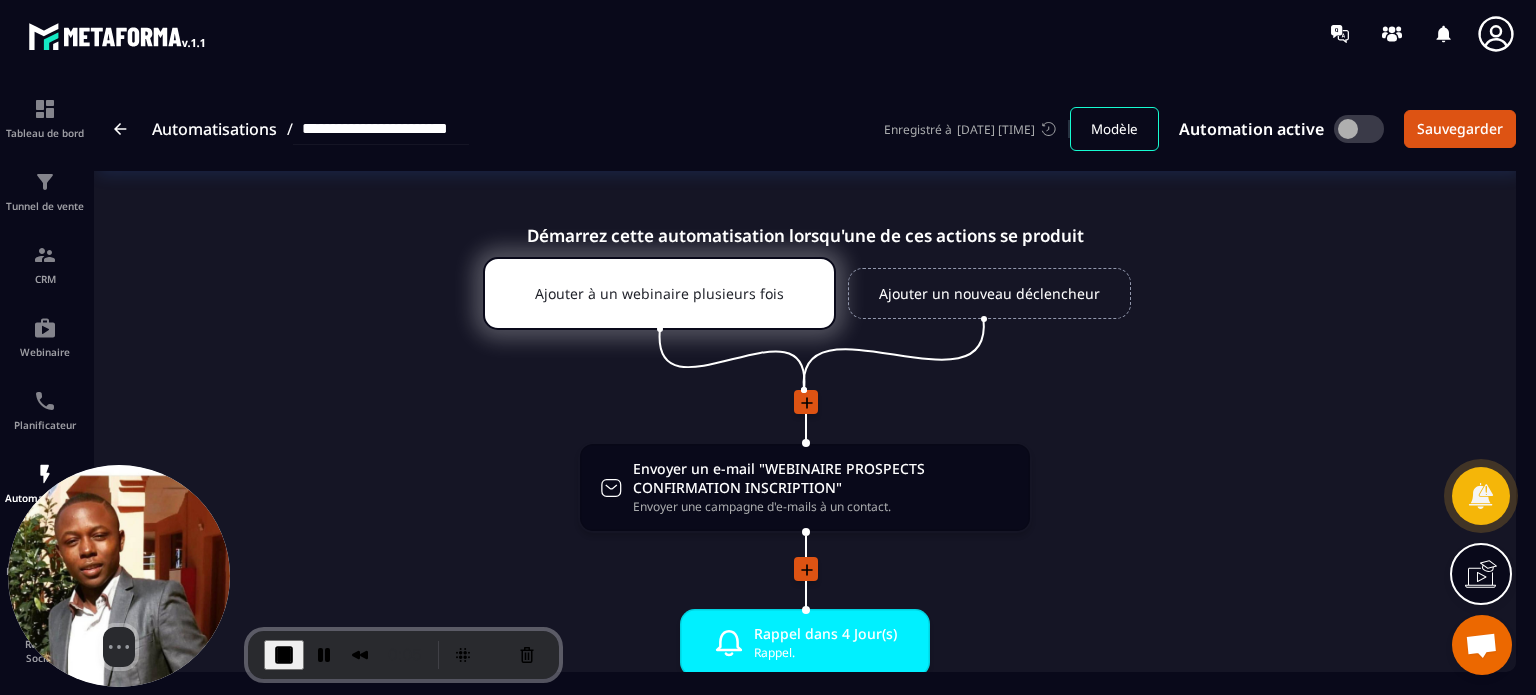 click 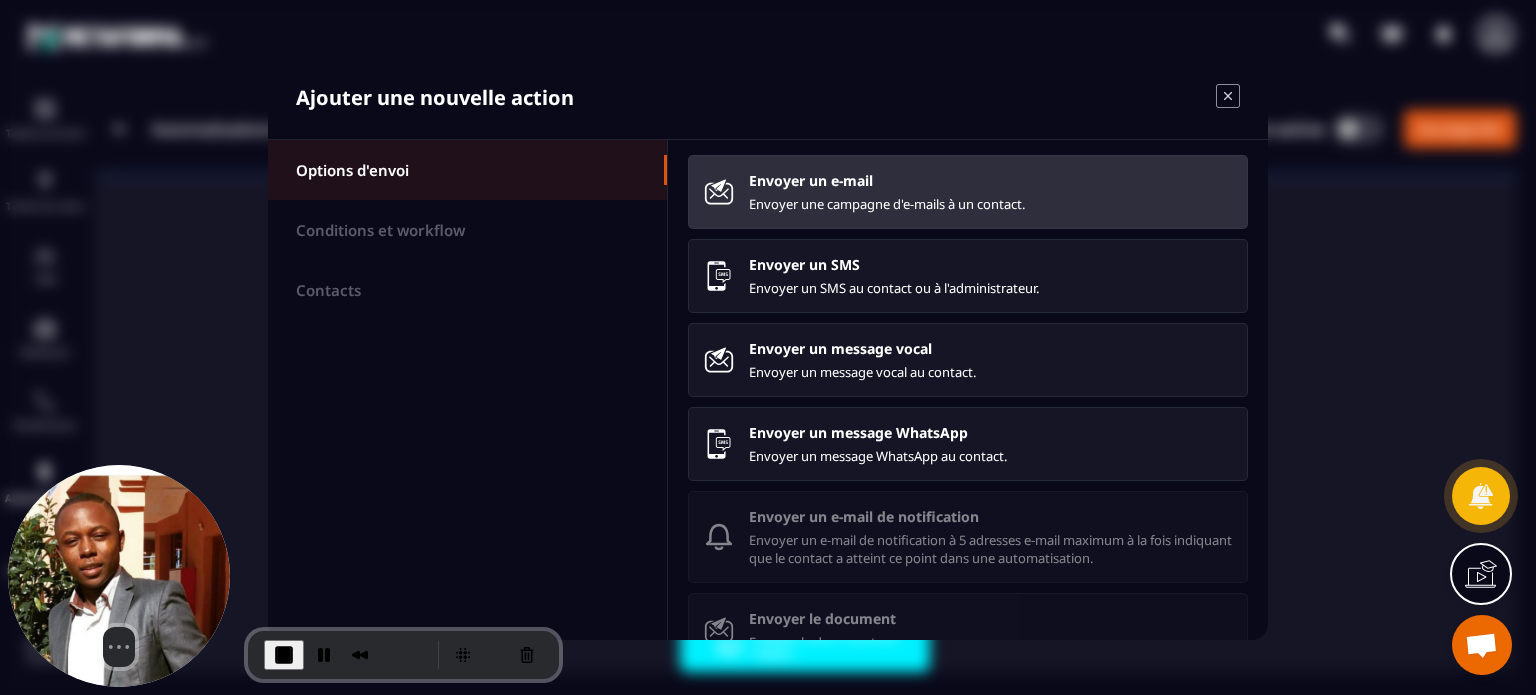 click on "Envoyer une campagne d'e-mails à un contact." at bounding box center [990, 204] 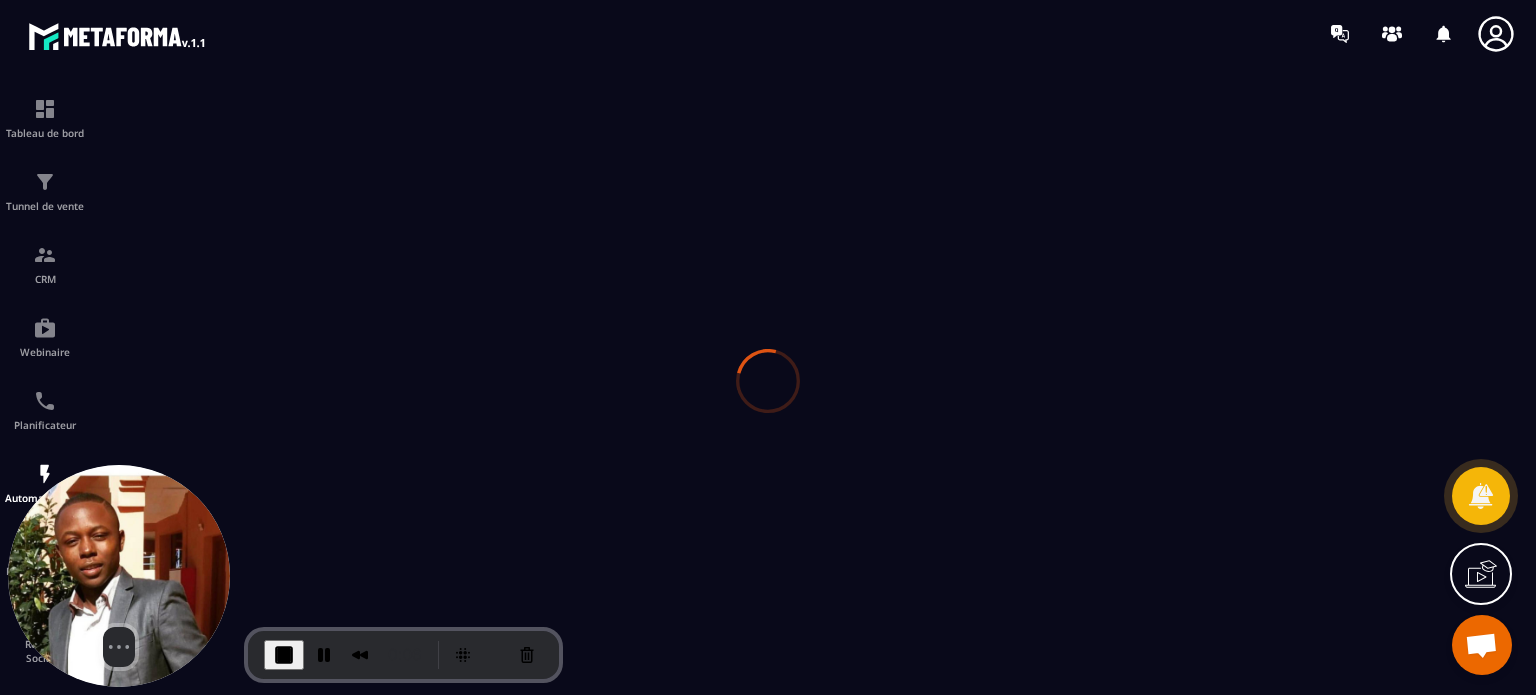 scroll, scrollTop: 0, scrollLeft: 0, axis: both 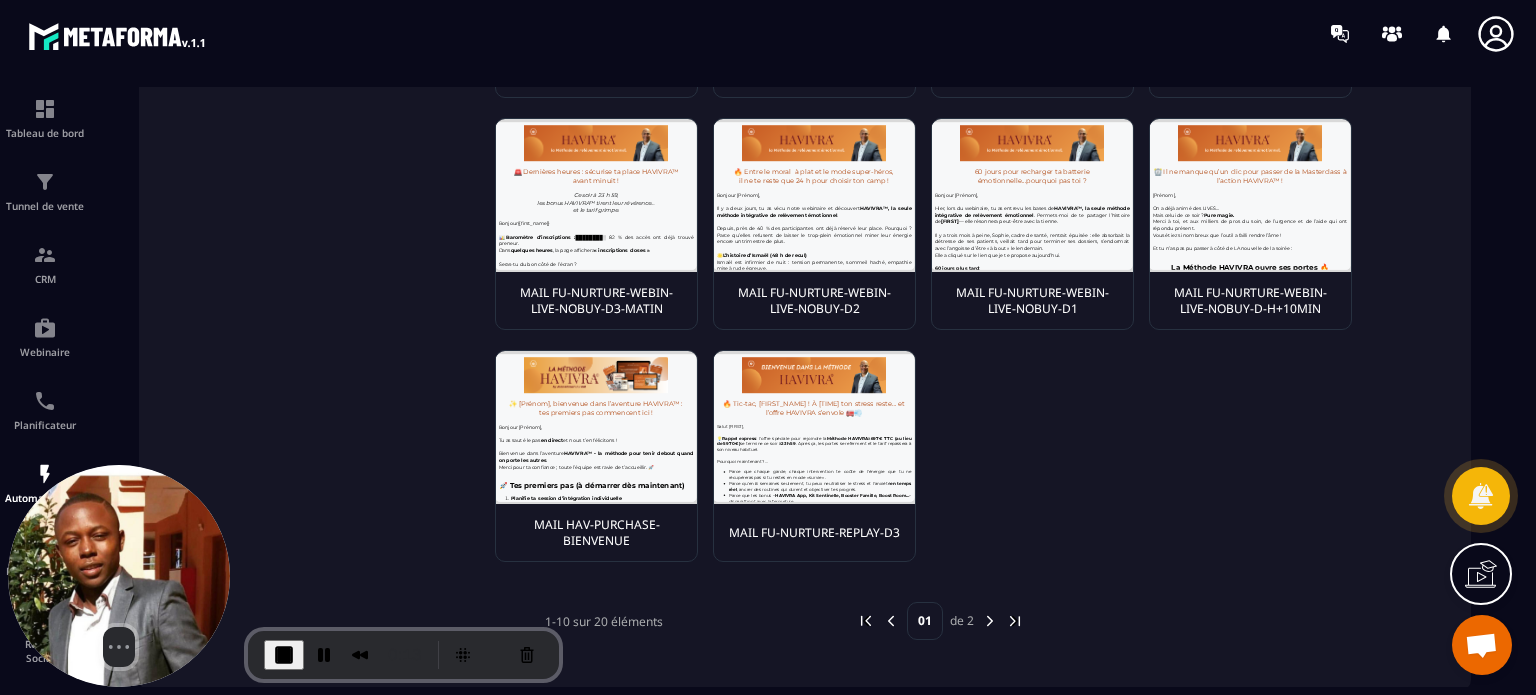 click at bounding box center (990, 621) 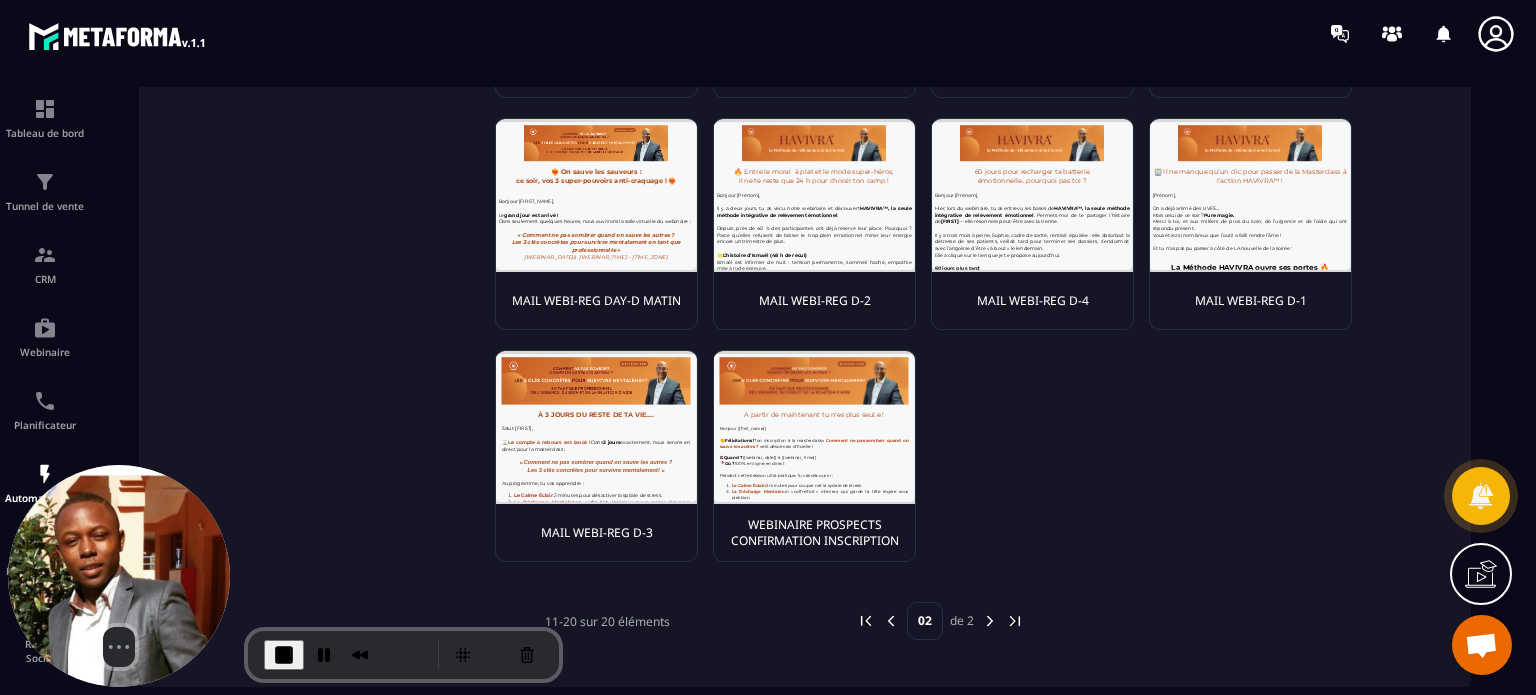 scroll, scrollTop: 0, scrollLeft: 0, axis: both 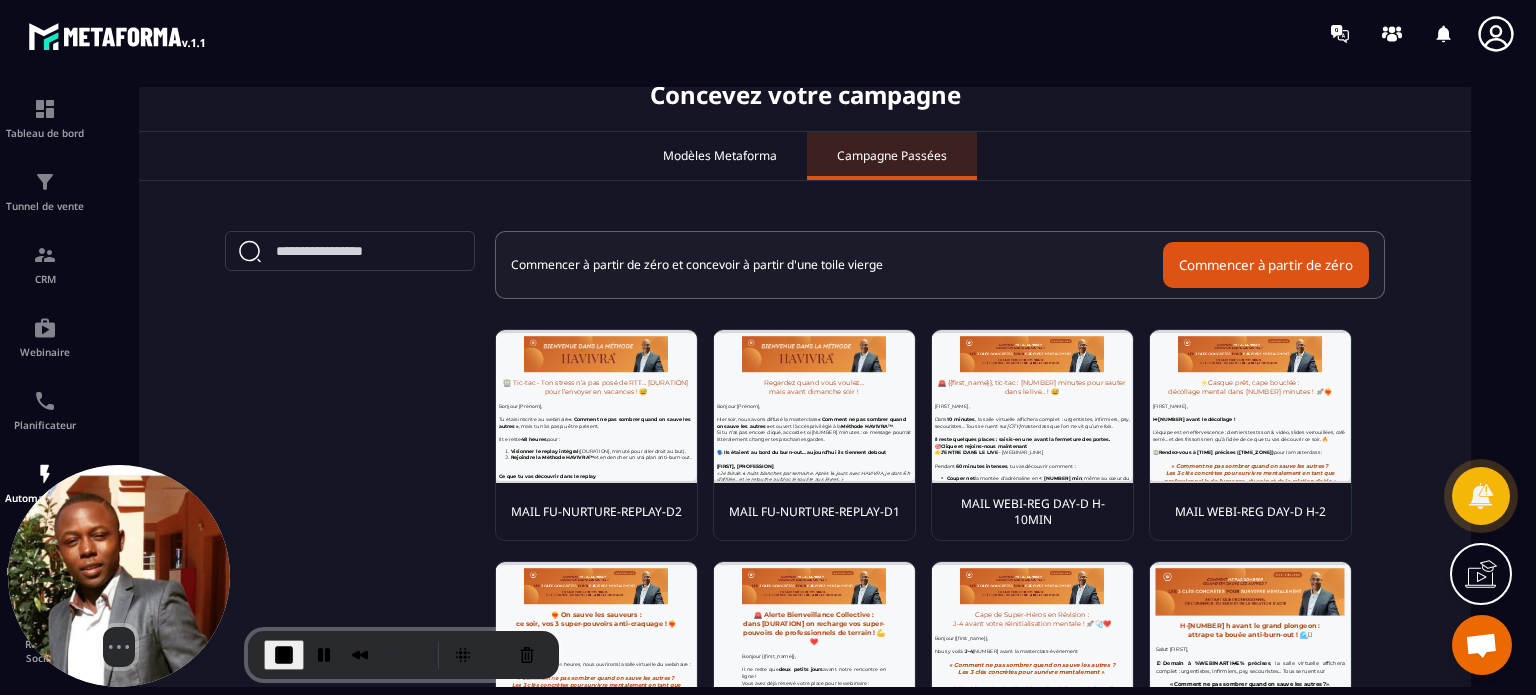 click on "MAIL WEBI-REG D-10 MAIL WEBI-REG D-2 MAIL WEBI-REG D-1 MAIL WEBI-REG D-3 MAIL WEBI-REG D-4 MAIL WEBI-REG D-5 MAIL WEBI-REG D-6 MAIL WEBI-REG D-7 MAIL WEBI-REG D-8 MAIL WEBI-REG D-9 WEBINAIRE PROSPECTS CONFIRMATION INSCRIPTION 11-20 sur 20 éléments 02 de 2" at bounding box center [805, 657] 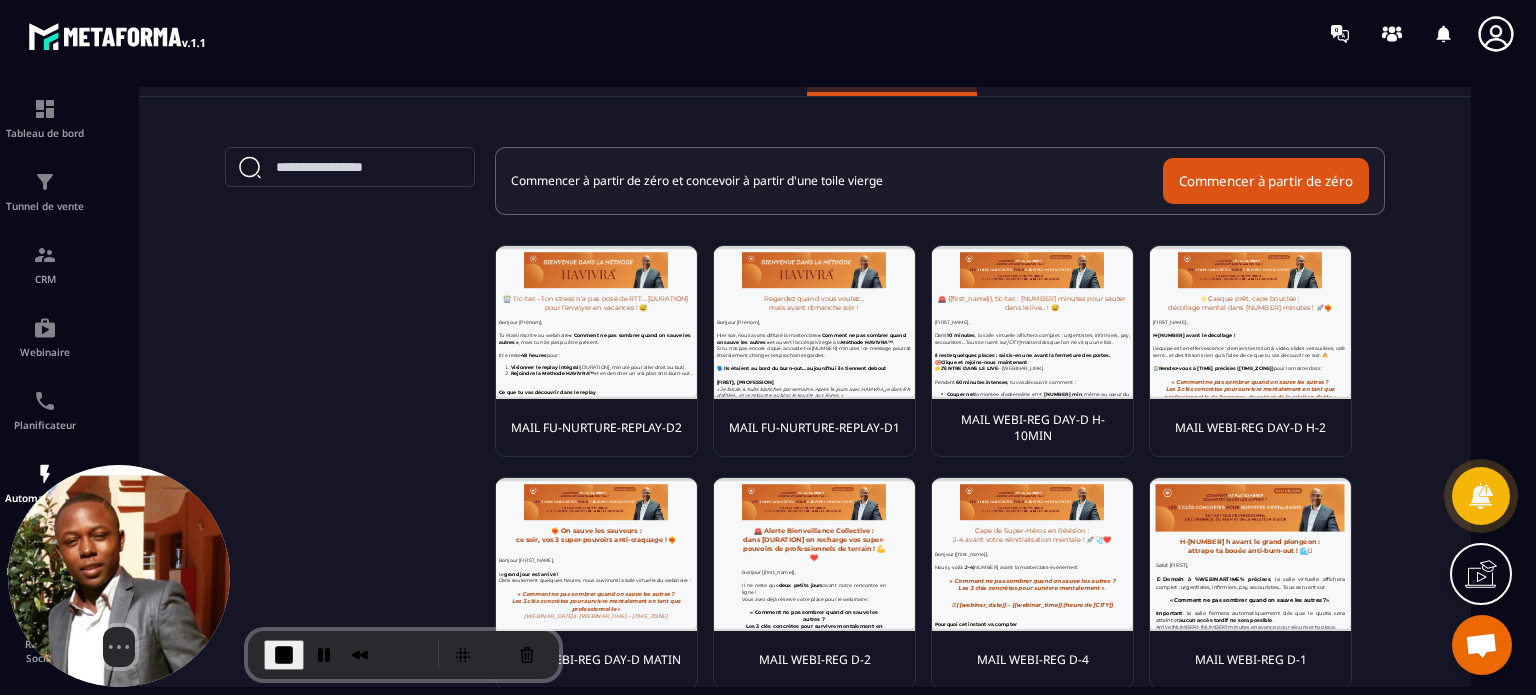 click on "MAIL WEBI-REG D-10 MAIL WEBI-REG D-2 MAIL WEBI-REG D-1 MAIL WEBI-REG D-3 MAIL WEBI-REG D-4 MAIL WEBI-REG D-5 MAIL WEBI-REG D-6 MAIL WEBI-REG D-7 MAIL WEBI-REG D-8 MAIL WEBI-REG D-9 WEBINAIRE PROSPECTS CONFIRMATION INSCRIPTION 11-20 sur 20 éléments 02 de 2" at bounding box center (805, 573) 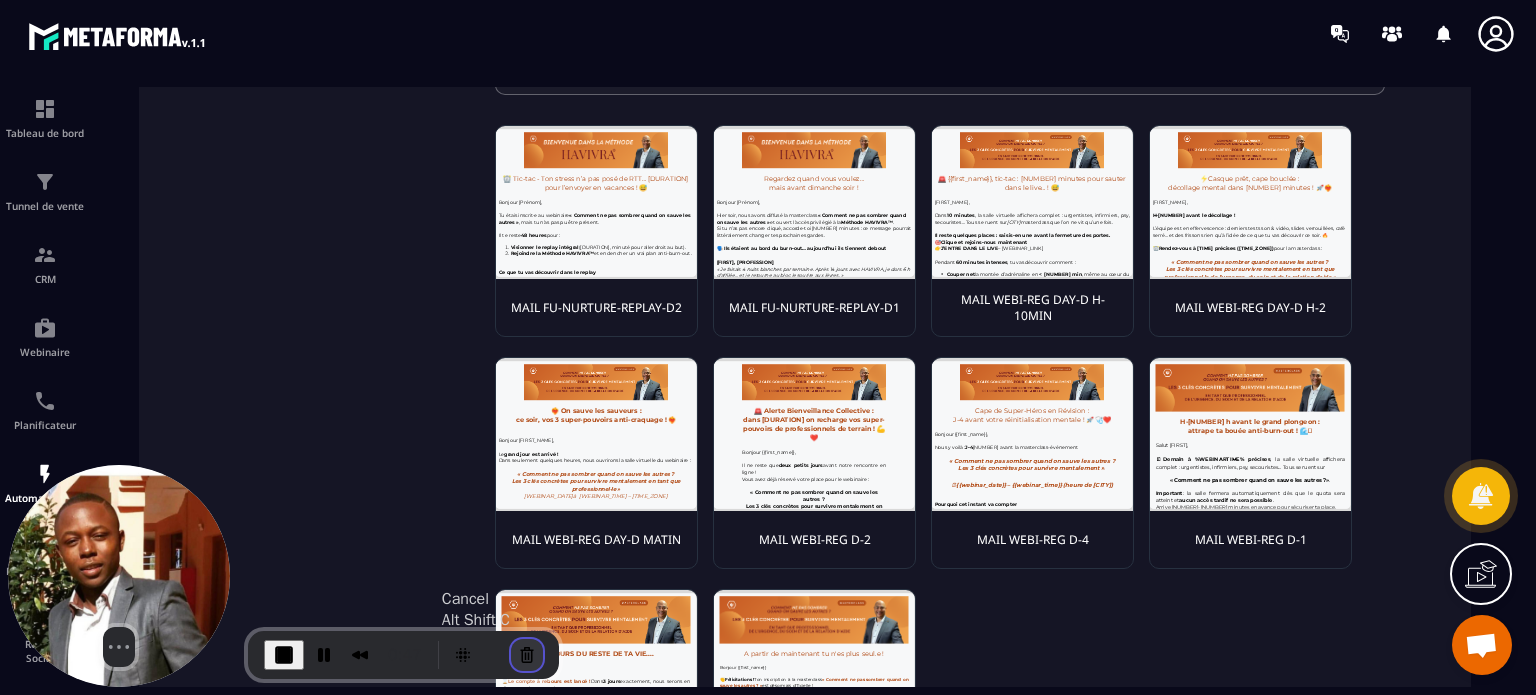 click at bounding box center (527, 655) 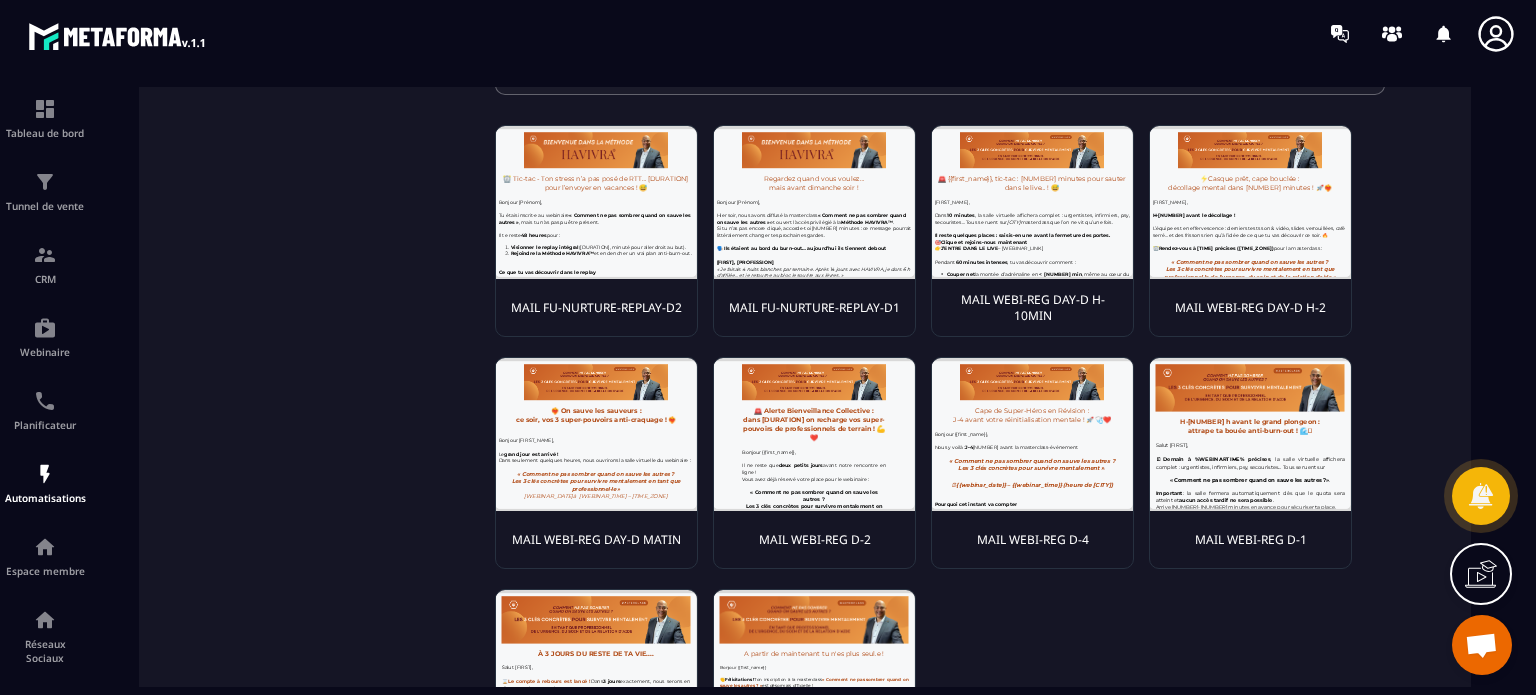 scroll, scrollTop: 0, scrollLeft: 0, axis: both 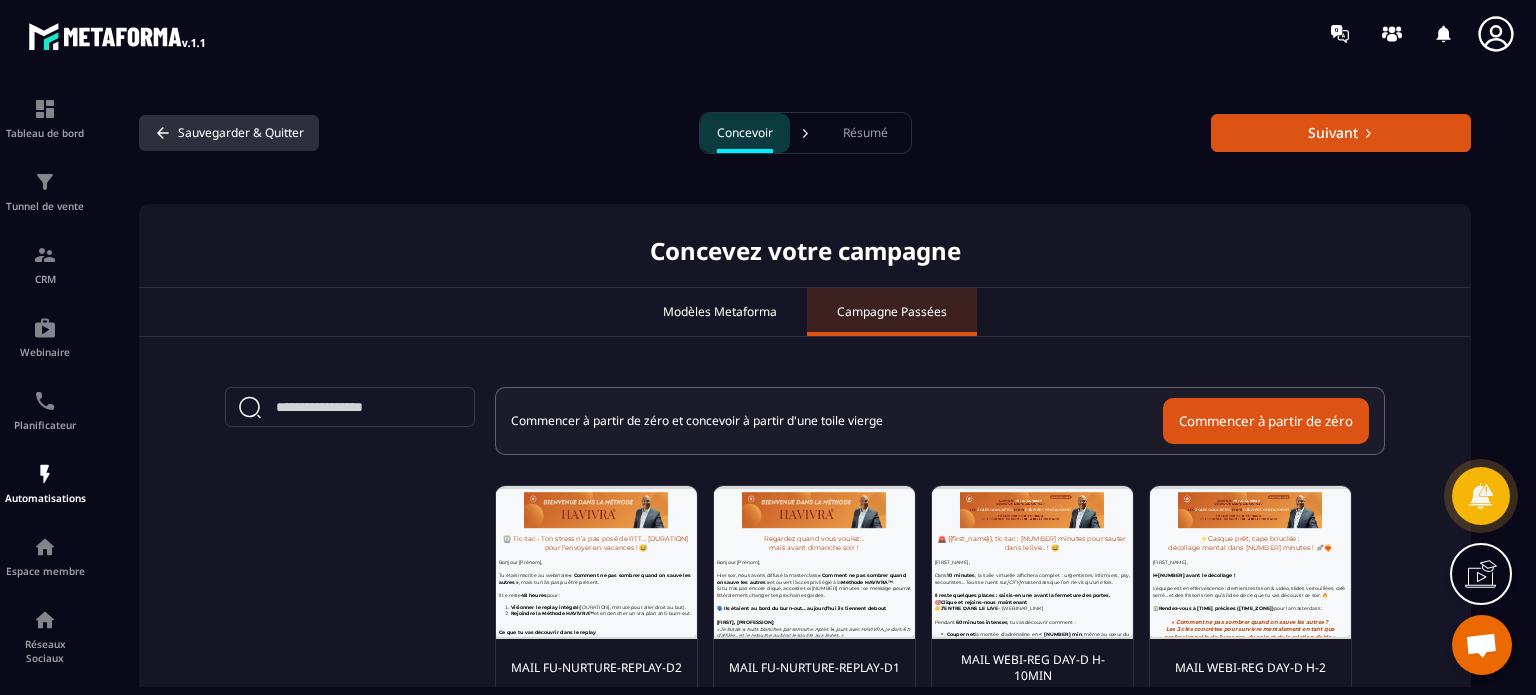 click on "Sauvegarder & Quitter" at bounding box center [229, 133] 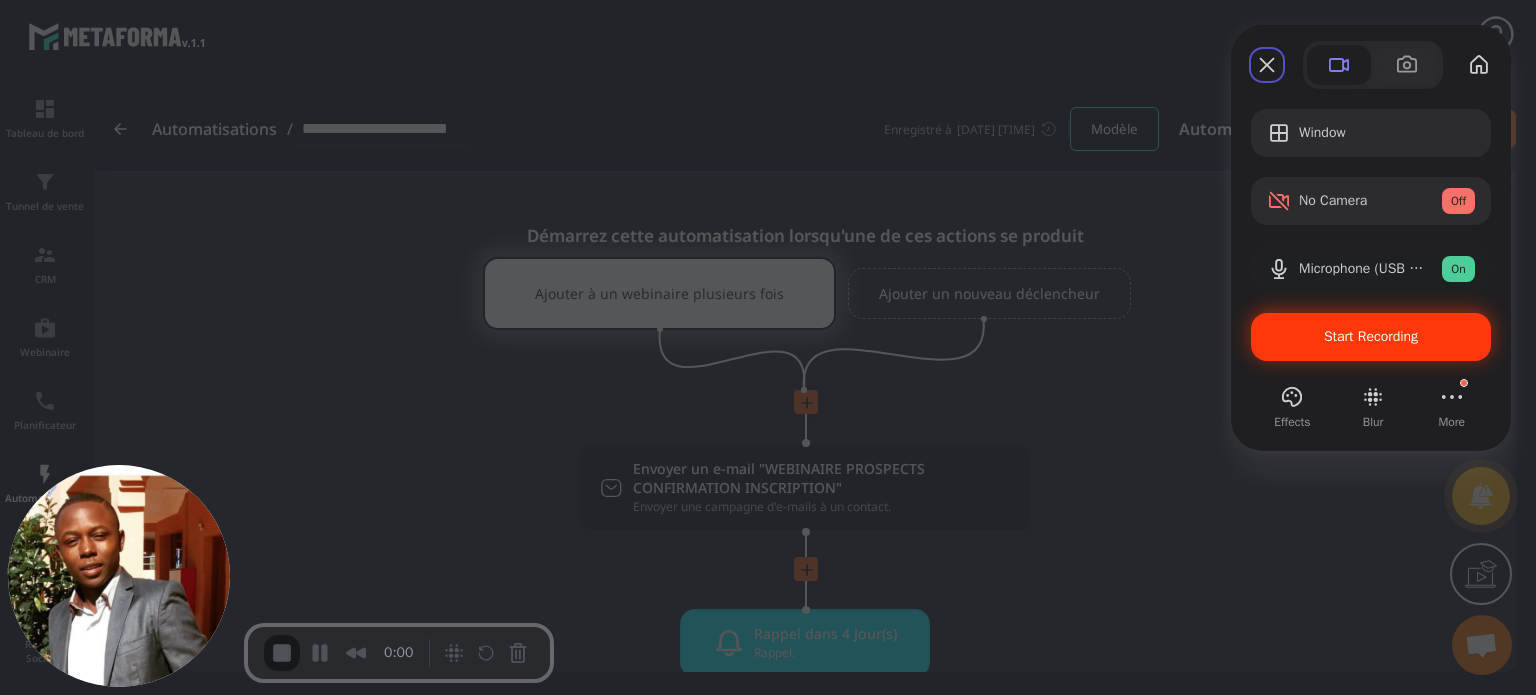 click on "Start Recording" at bounding box center (1371, 337) 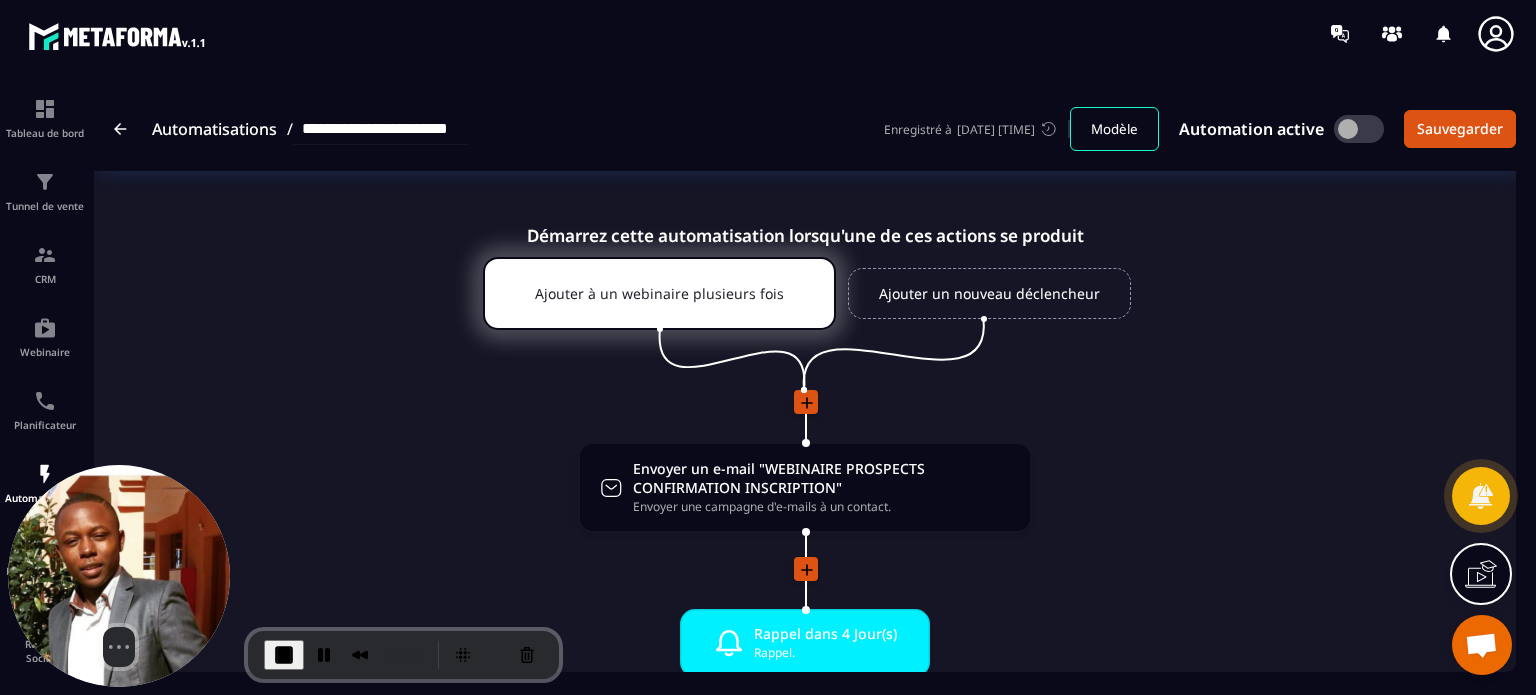 click 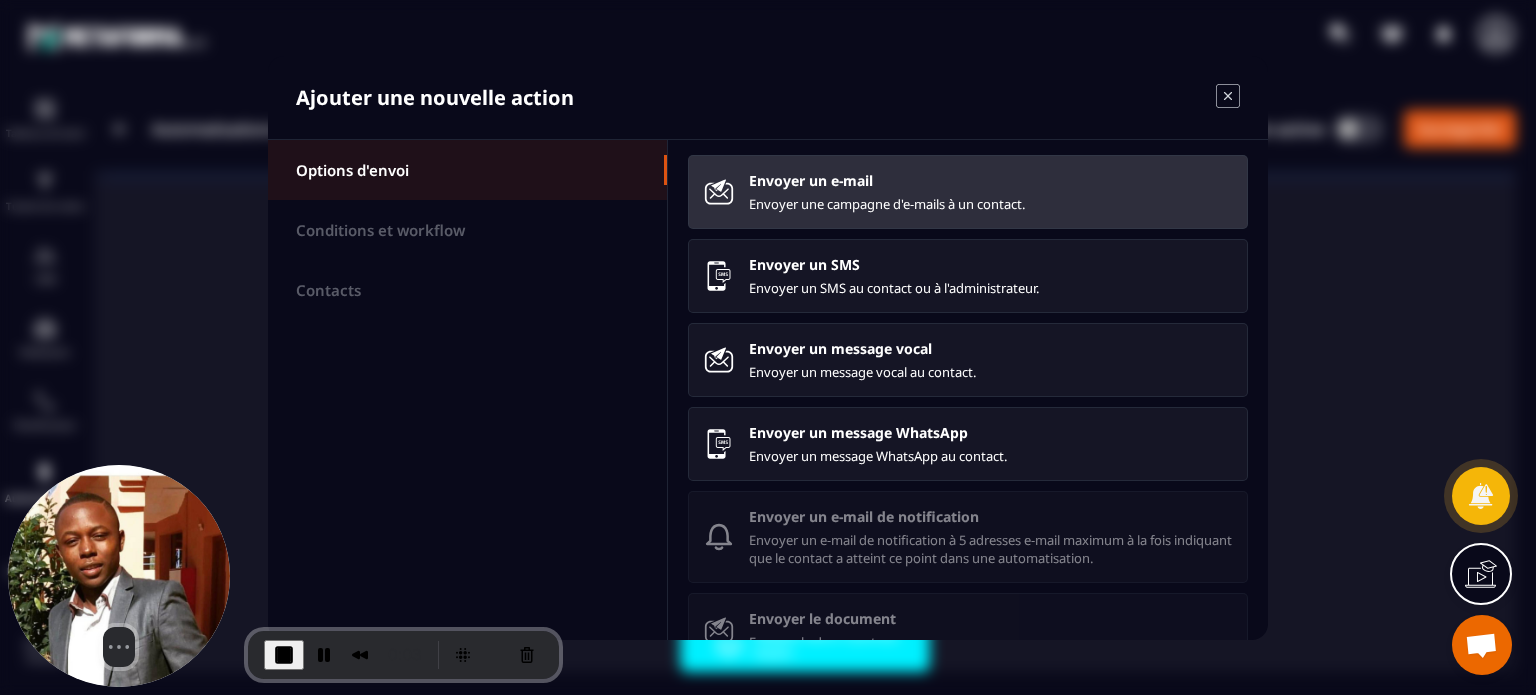 click on "Envoyer un e-mail Envoyer une campagne d'e-mails à un contact." 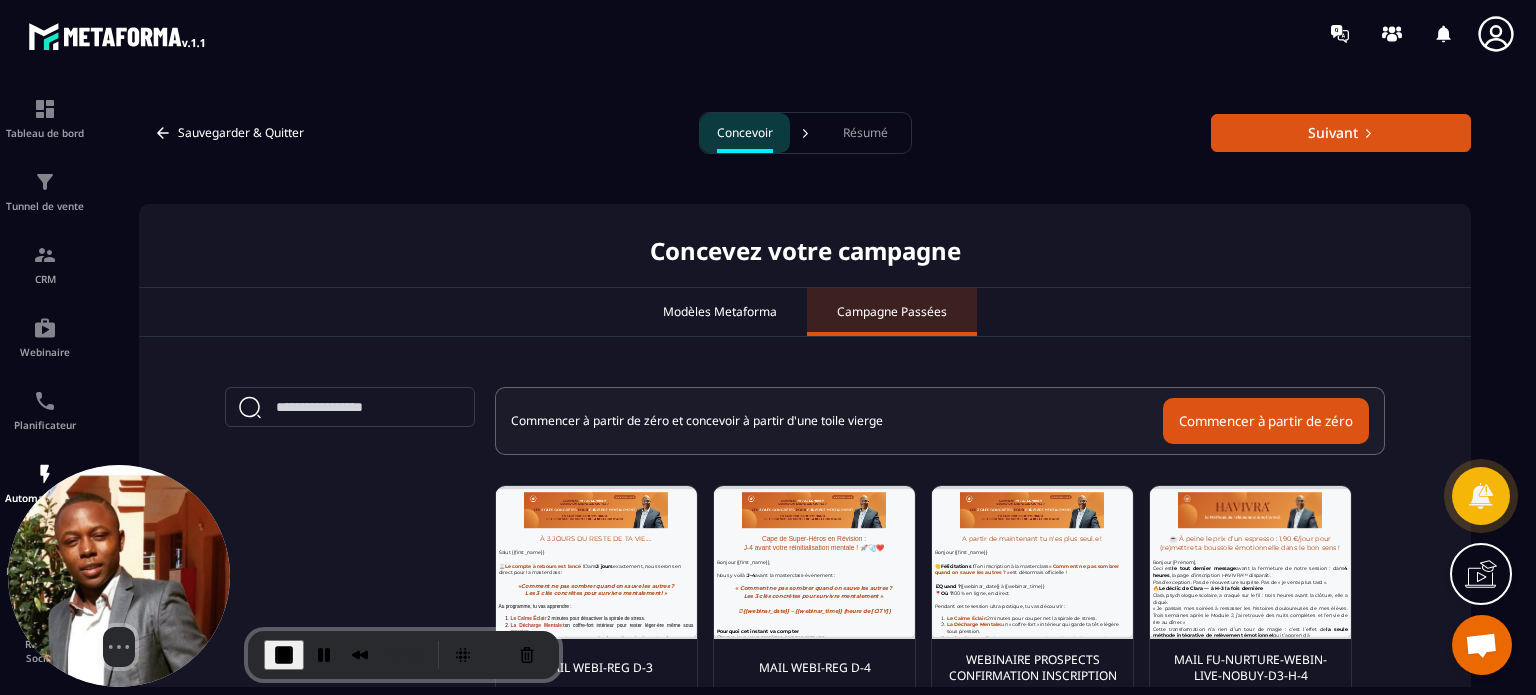 scroll, scrollTop: 0, scrollLeft: 0, axis: both 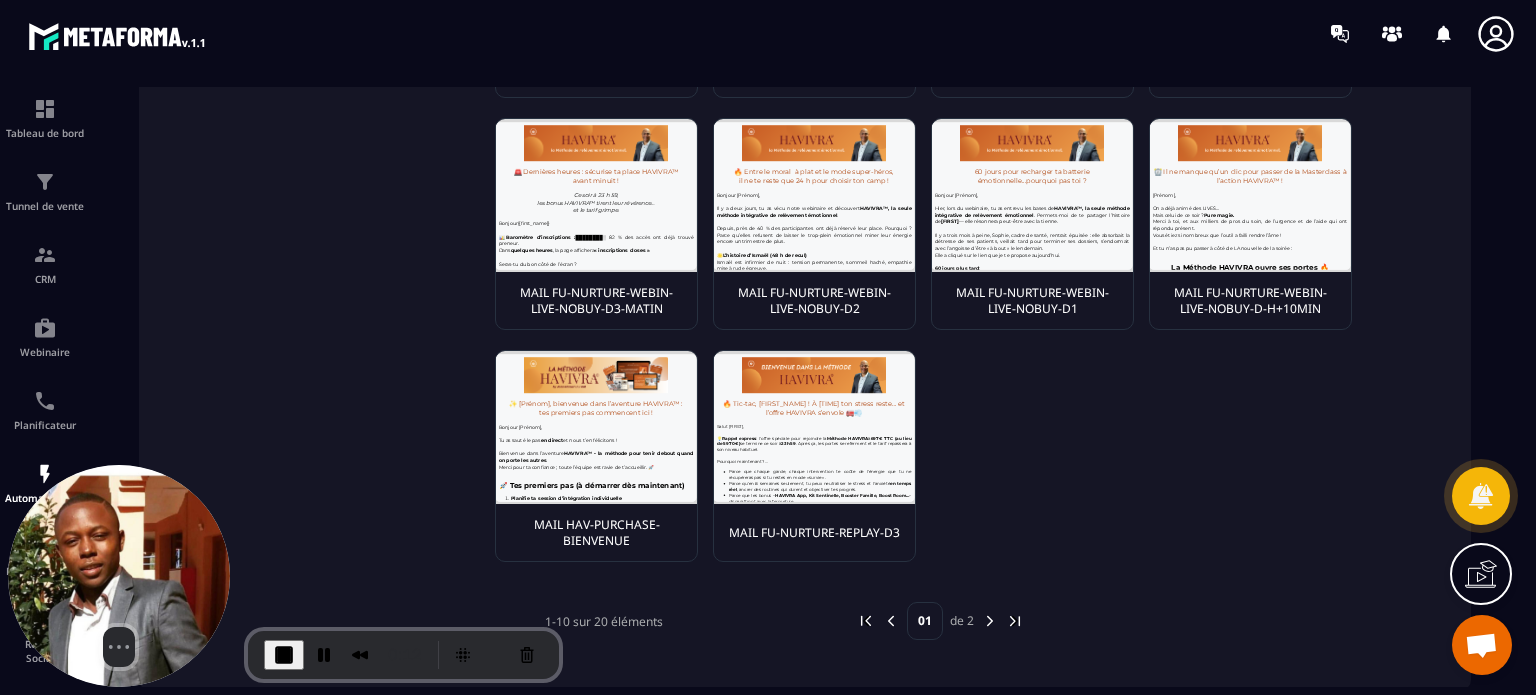 click at bounding box center (990, 621) 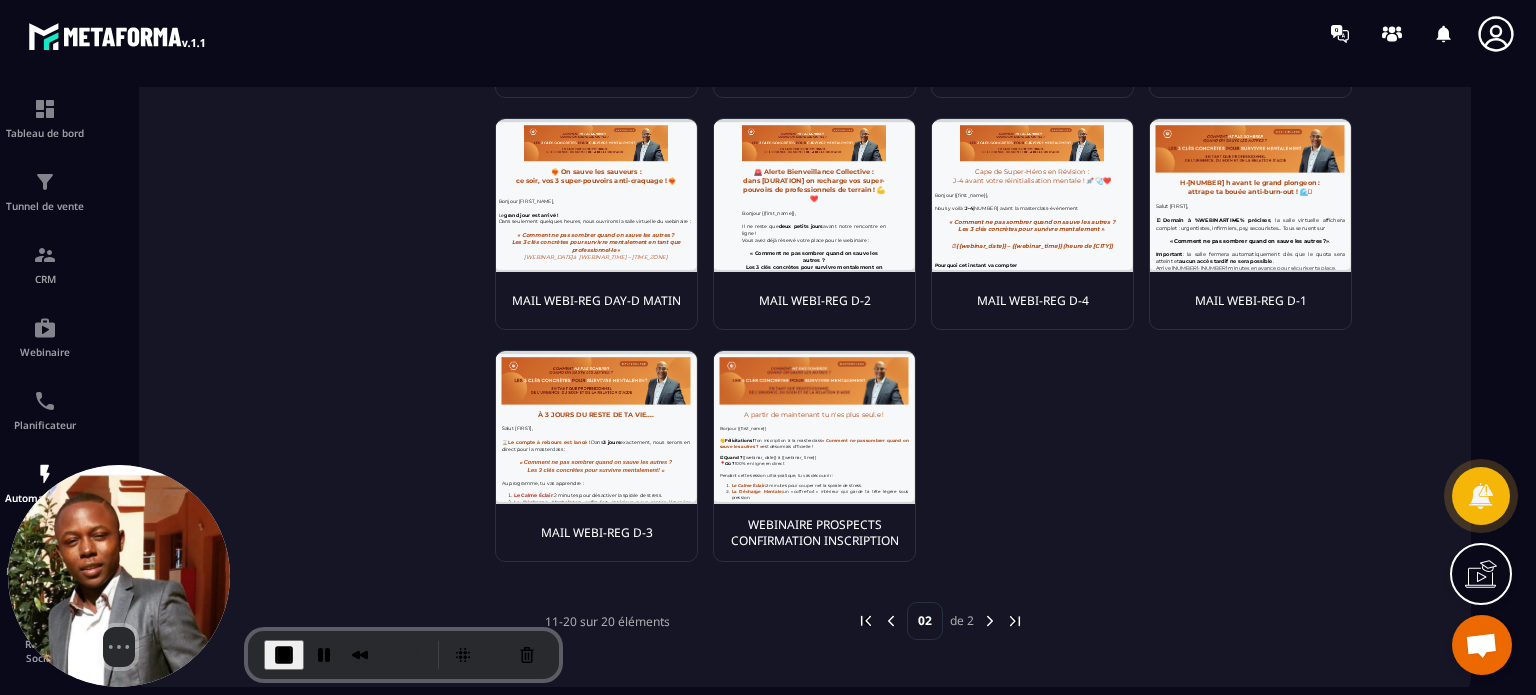 scroll, scrollTop: 0, scrollLeft: 0, axis: both 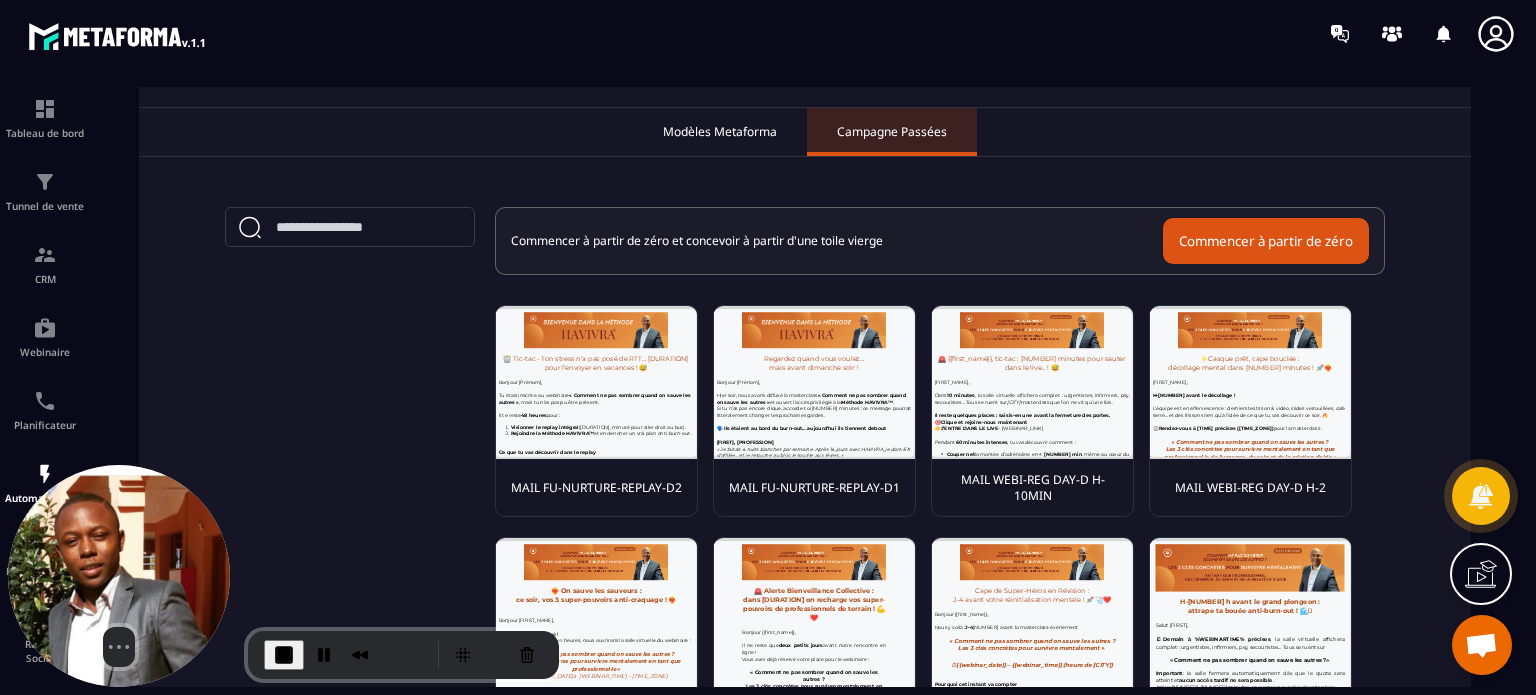 click on "Sauvegarder & Quitter Concevoir Résumé Suivant Concevez votre campagne Modèles Metaforma Campagne Passées Commencer à partir de zéro et concevoir à partir d'une toile vierge Commencer à partir de zéro MAIL FU-NURTURE-REPLAY-D2 MAIL FU-NURTURE-REPLAY-D1 MAIL WEBI-REG DAY-D H-10MIN MAIL WEBI-REG DAY-D H-2 MAIL WEBI-REG DAY-D MATIN MAIL WEBI-REG D-2 MAIL WEBI-REG D-4 MAIL WEBI-REG D-1 MAIL WEBI-REG D-3 WEBINAIRE PROSPECTS CONFIRMATION INSCRIPTION [NUMBER] sur [NUMBER] éléments [NUMBER] de [NUMBER]" at bounding box center [805, 399] 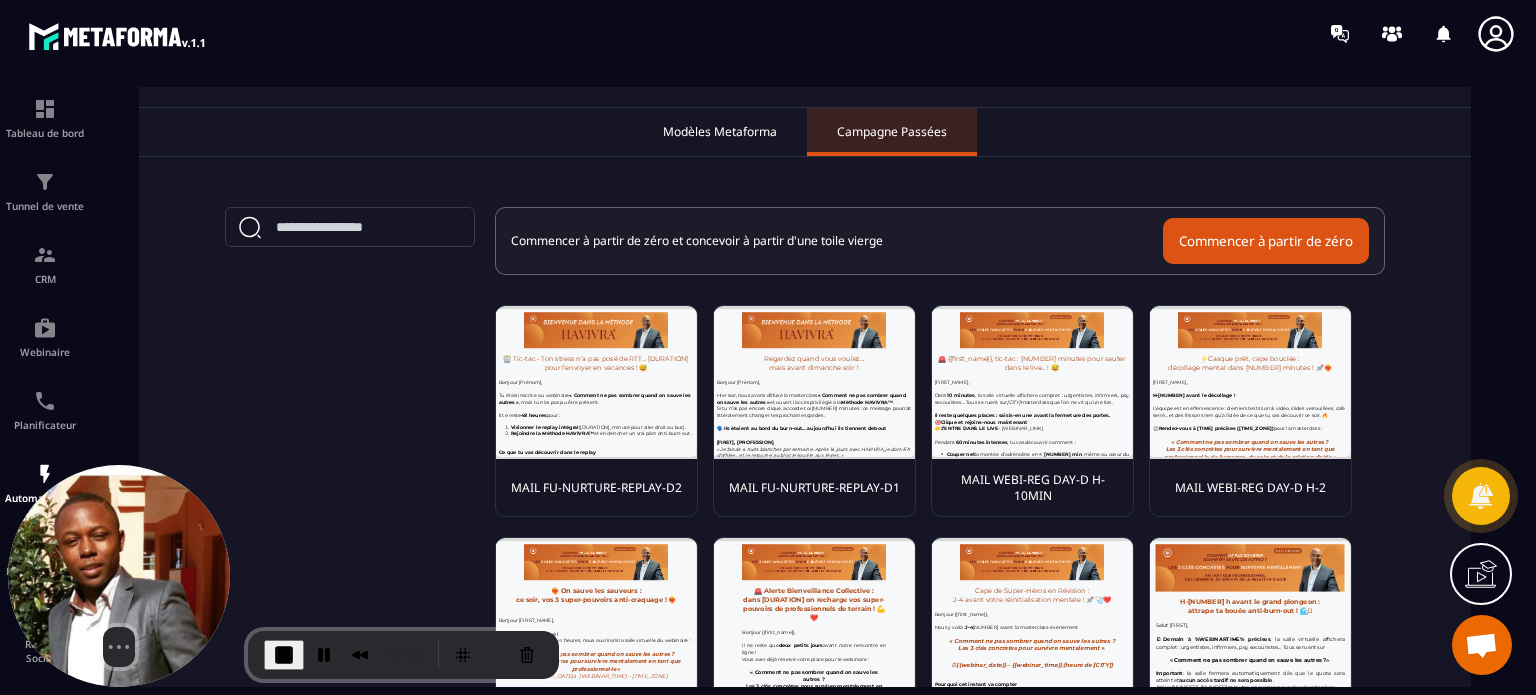 click on "MAIL WEBI-REG D-10 MAIL WEBI-REG D-2 MAIL WEBI-REG D-1 MAIL WEBI-REG D-3 MAIL WEBI-REG D-4 MAIL WEBI-REG D-5 MAIL WEBI-REG D-6 MAIL WEBI-REG D-7 MAIL WEBI-REG D-8 MAIL WEBI-REG D-9 WEBINAIRE PROSPECTS CONFIRMATION INSCRIPTION 11-20 sur 20 éléments 02 de 2" at bounding box center [805, 633] 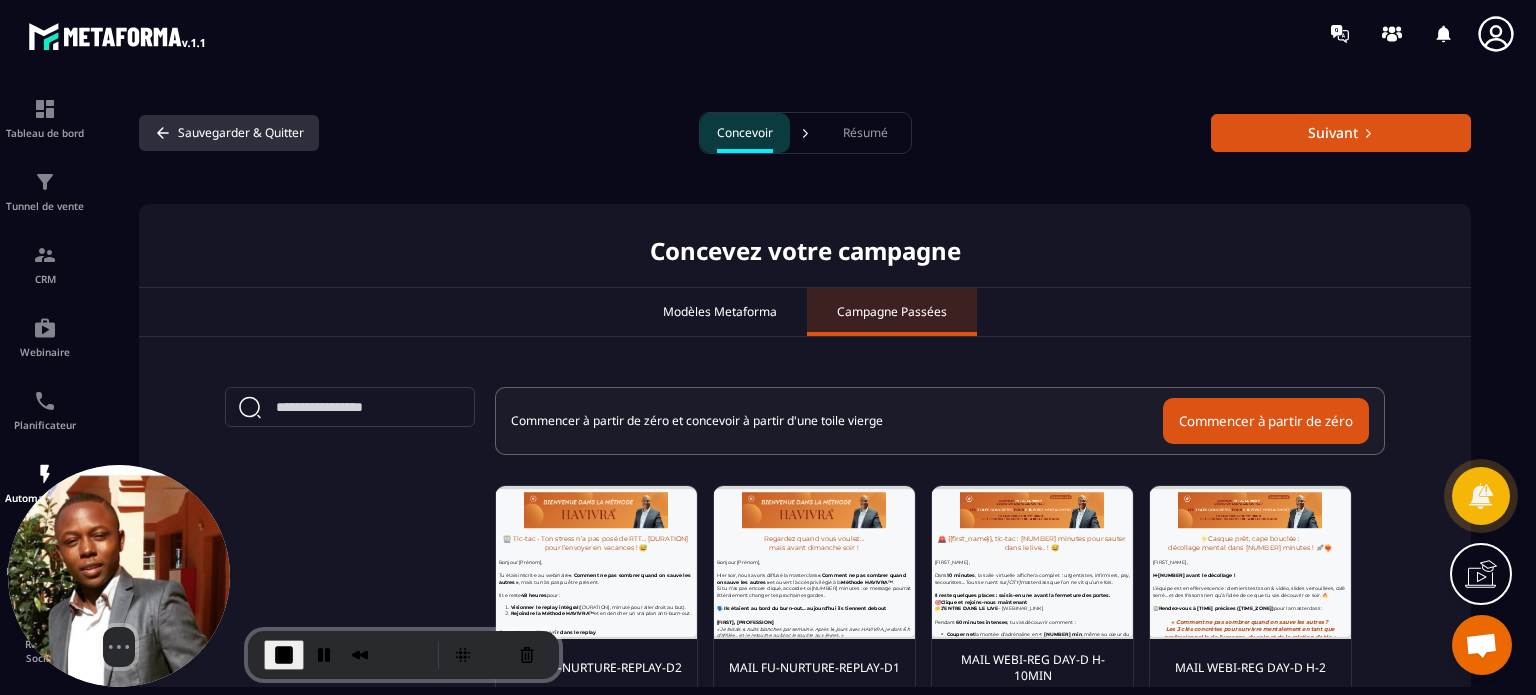 click on "Sauvegarder & Quitter" at bounding box center [229, 133] 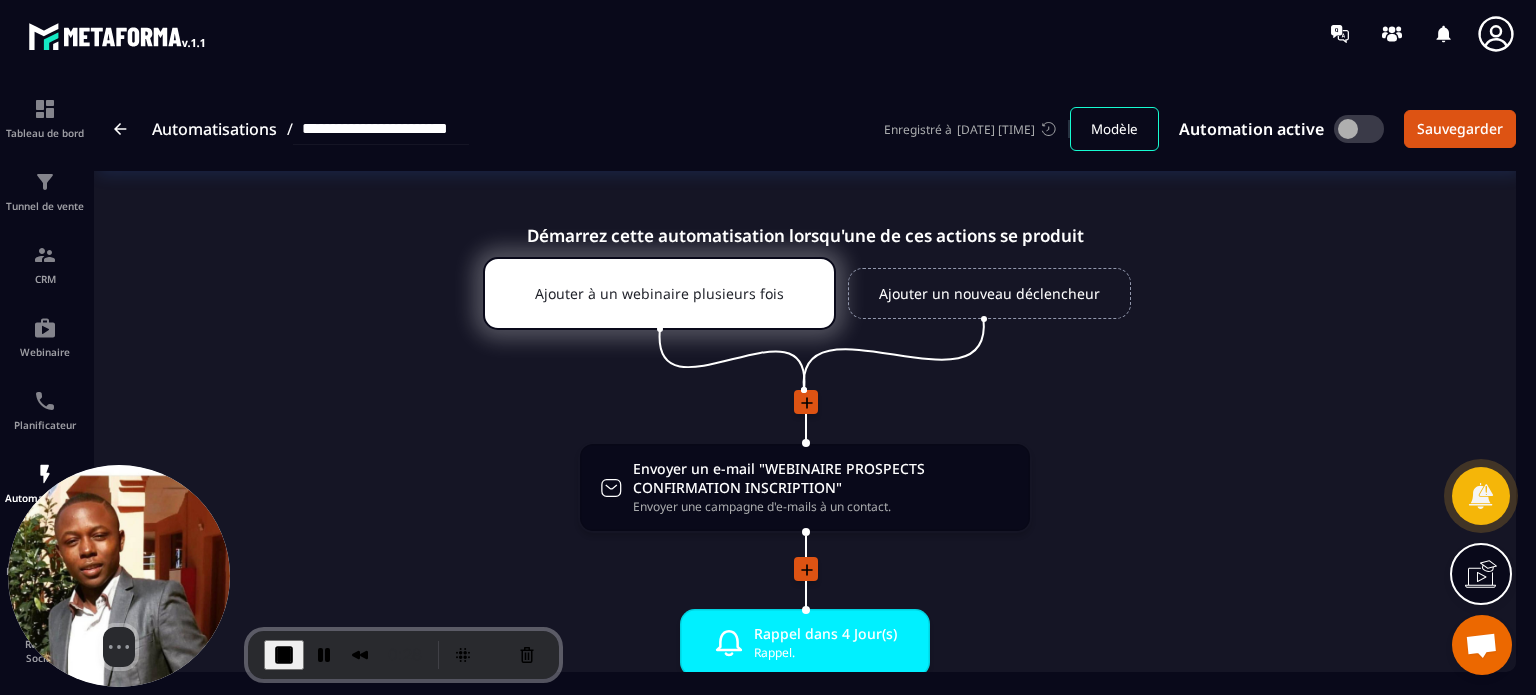 click on "Envoyer un e-mail "WEBINAIRE PROSPECTS CONFIRMATION INSCRIPTION" Envoyer une campagne d'e-mails à un contact. drag-arrow" 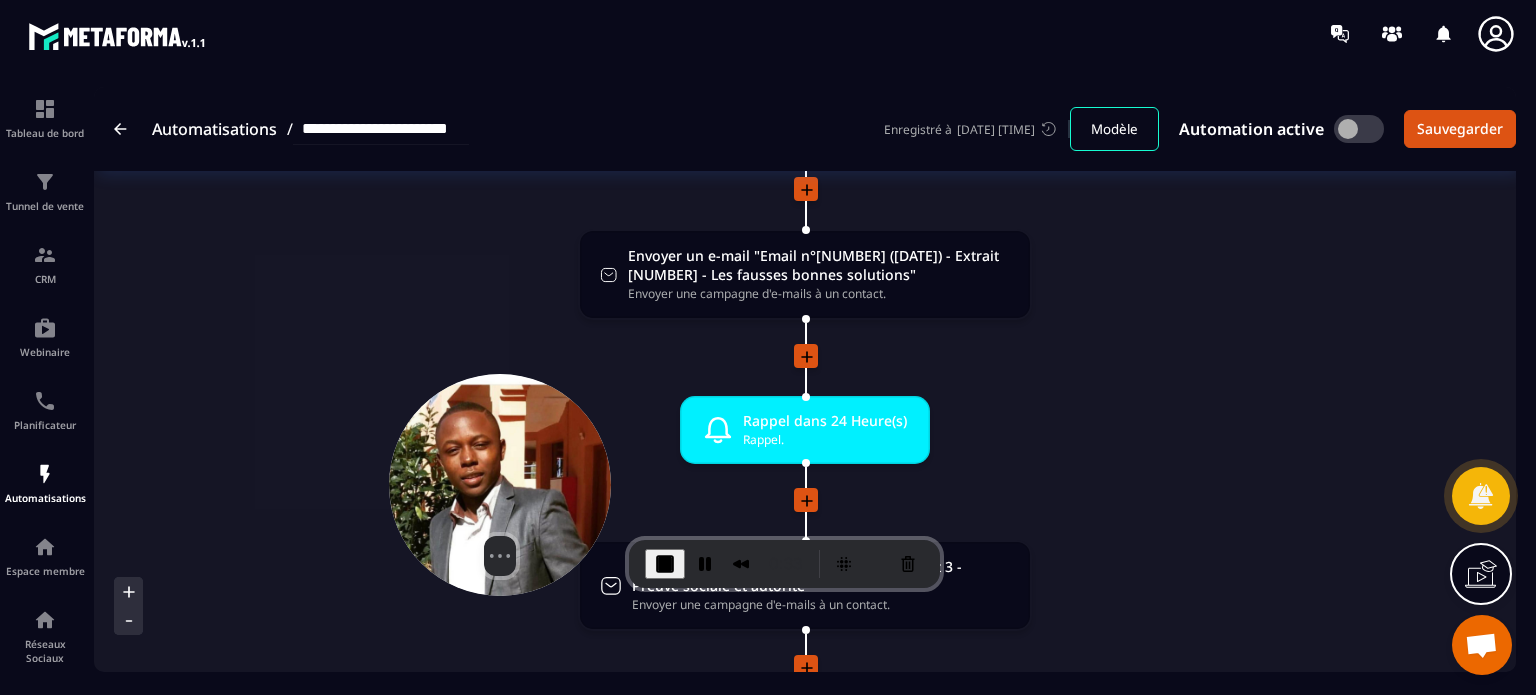 drag, startPoint x: 85, startPoint y: 541, endPoint x: 491, endPoint y: 457, distance: 414.5986 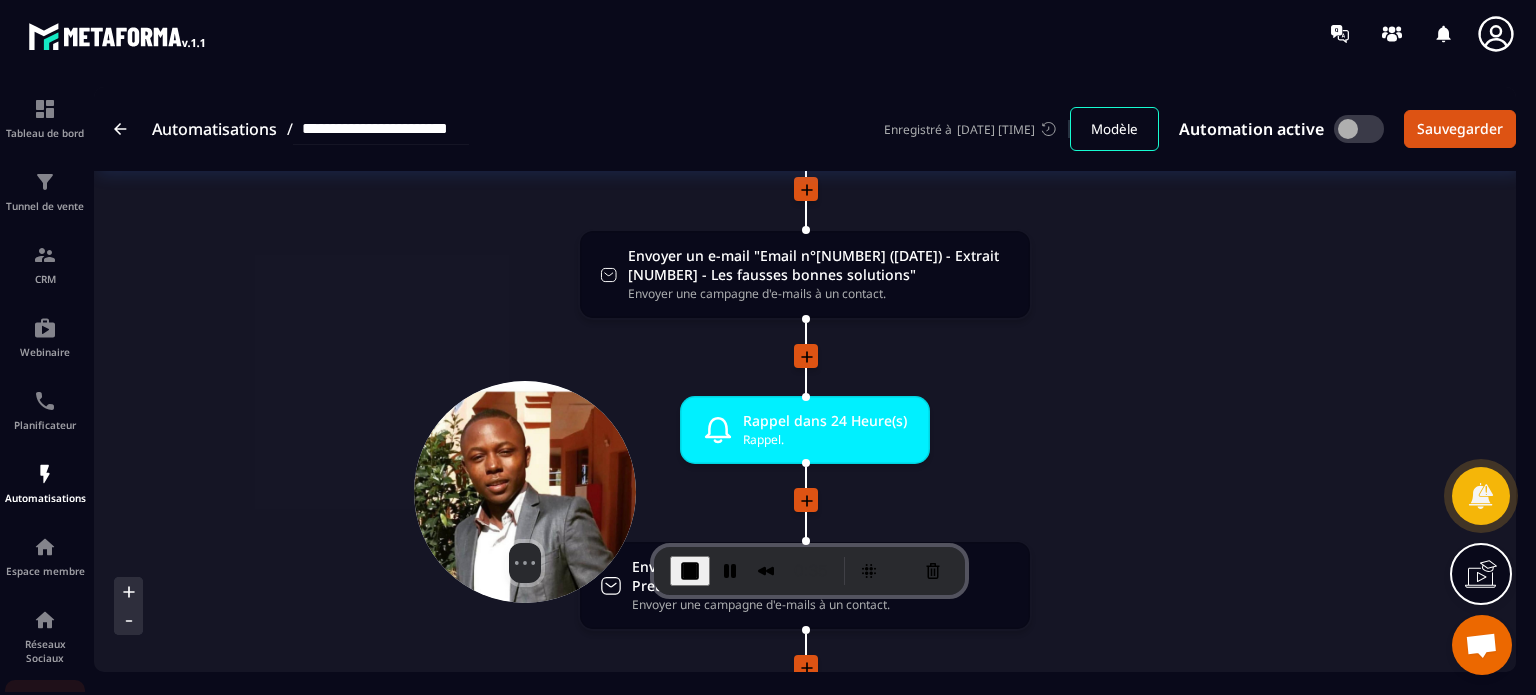 click on "E-mailing" 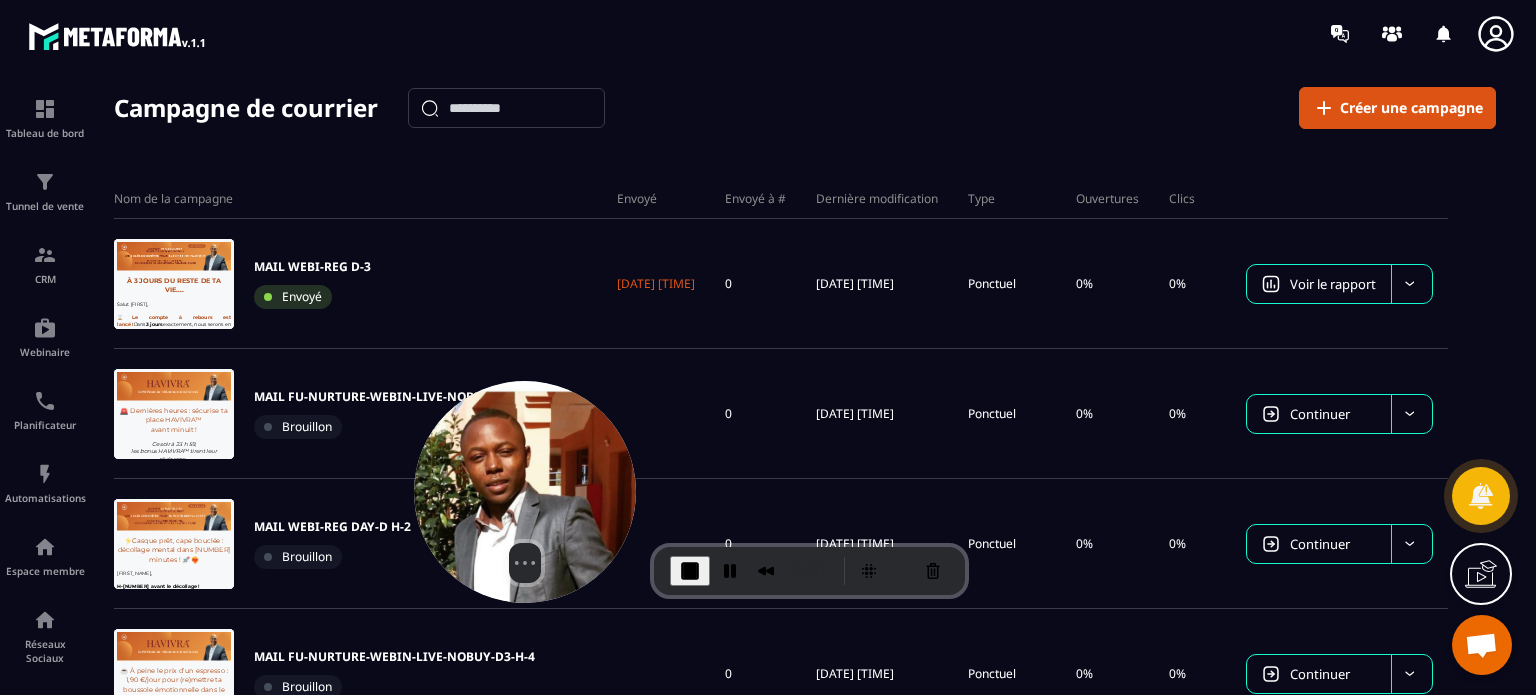 click on "Campagne de courrier Créer une campagne Nom de la campagne Envoyé Envoyé à # Dernière modification Type Ouvertures Clics MAIL WEBI-REG D-[NUMBER] Envoyé [DATE] [TIME] 0 [DATE] [TIME] Ponctuel 0%  0%  Voir le rapport MAIL FU-NURTURE-WEBIN-LIVE-NOBUY-D[NUMBER]-MATIN Brouillon 0 [DATE] [TIME] Ponctuel 0%  0%  Continuer MAIL WEBI-REG DAY-D H-[NUMBER] Brouillon 0 [DATE] [TIME] Ponctuel 0%  0%  Continuer MAIL FU-NURTURE-WEBIN-LIVE-NOBUY-D[NUMBER]-H-[NUMBER] Brouillon 0 [DATE] [TIME] Ponctuel 0%  0%  Continuer WEBINAIRE PROSPECTS CONFIRMATION INSCRIPTION Brouillon 0 [DATE] [TIME] Ponctuel 0%  0%  Continuer MAIL FU-NURTURE-WEBIN-LIVE-NOBUY-D[NUMBER] Brouillon 0 [DATE] [TIME] Ponctuel 0%  0%  Continuer MAIL HAV-PURCHASE-BIENVENUE Brouillon 0 [DATE] [TIME] Ponctuel 0%  0%  Continuer MAIL FU-NURTURE-REPLAY-D[NUMBER] Brouillon 0 [DATE] [TIME] Ponctuel 0%  0%  Continuer MAIL FU-NURTURE-REPLAY-D[NUMBER] Brouillon 0 [DATE] [TIME] Ponctuel 0%  0%  Continuer MAIL FU-NURTURE-REPLAY-D[NUMBER] Brouillon 0 [DATE] [TIME] Ponctuel 0%  0%  Continuer 10 01" at bounding box center (805, 399) 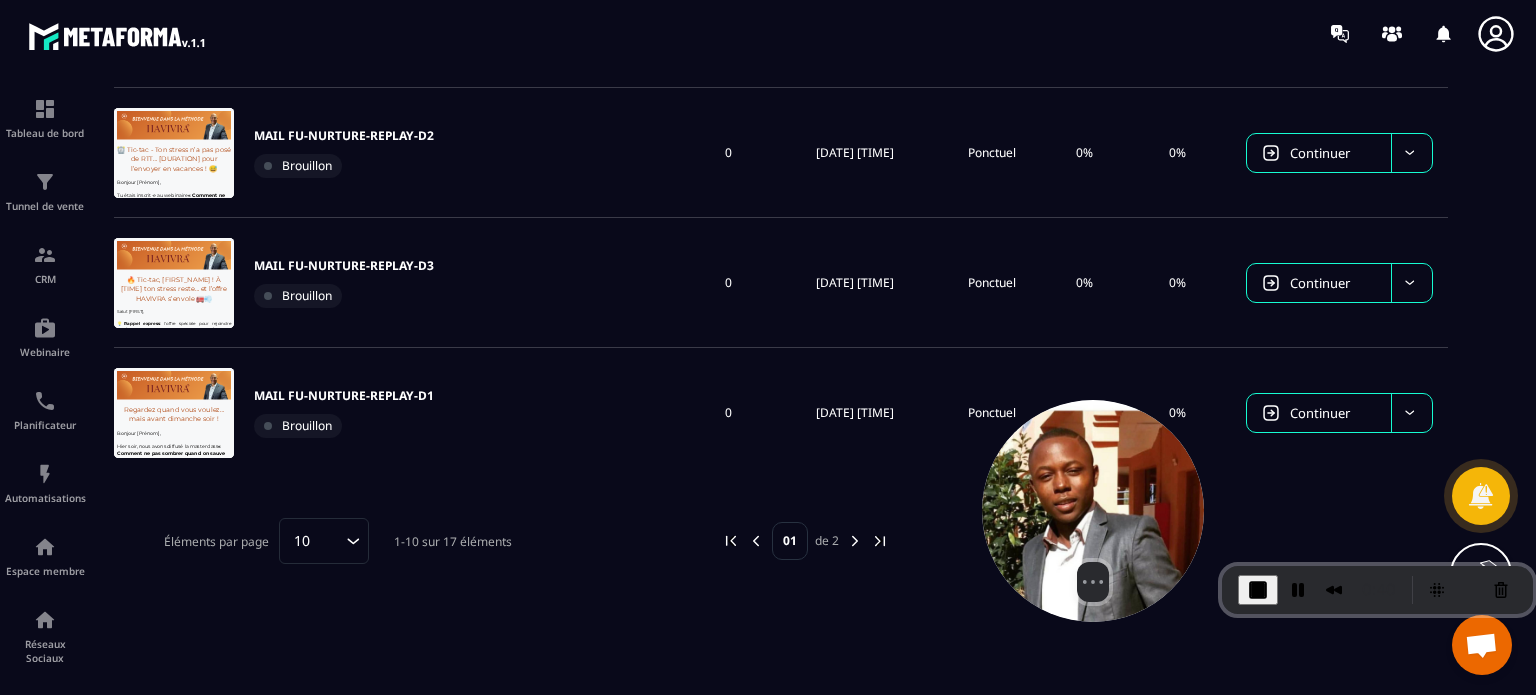 drag, startPoint x: 542, startPoint y: 440, endPoint x: 1110, endPoint y: 459, distance: 568.3177 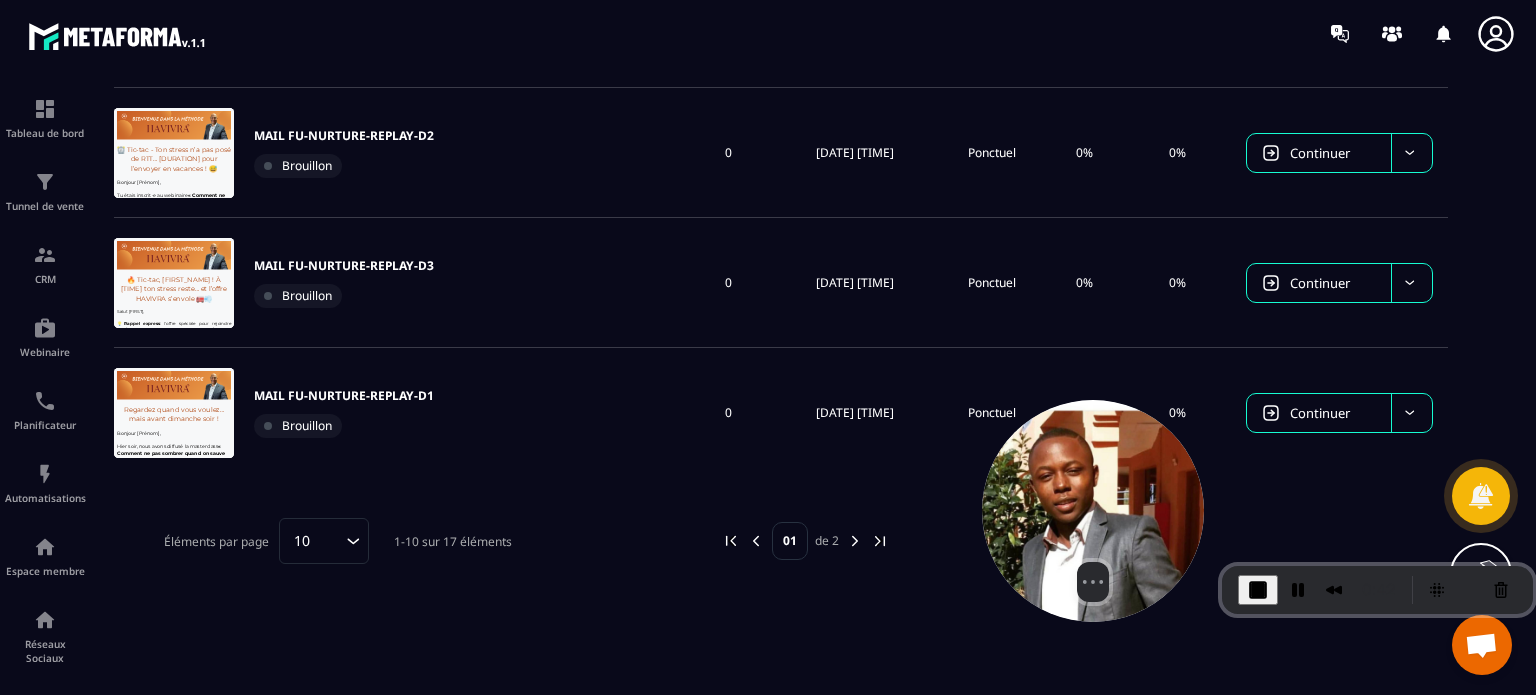 click at bounding box center (880, 541) 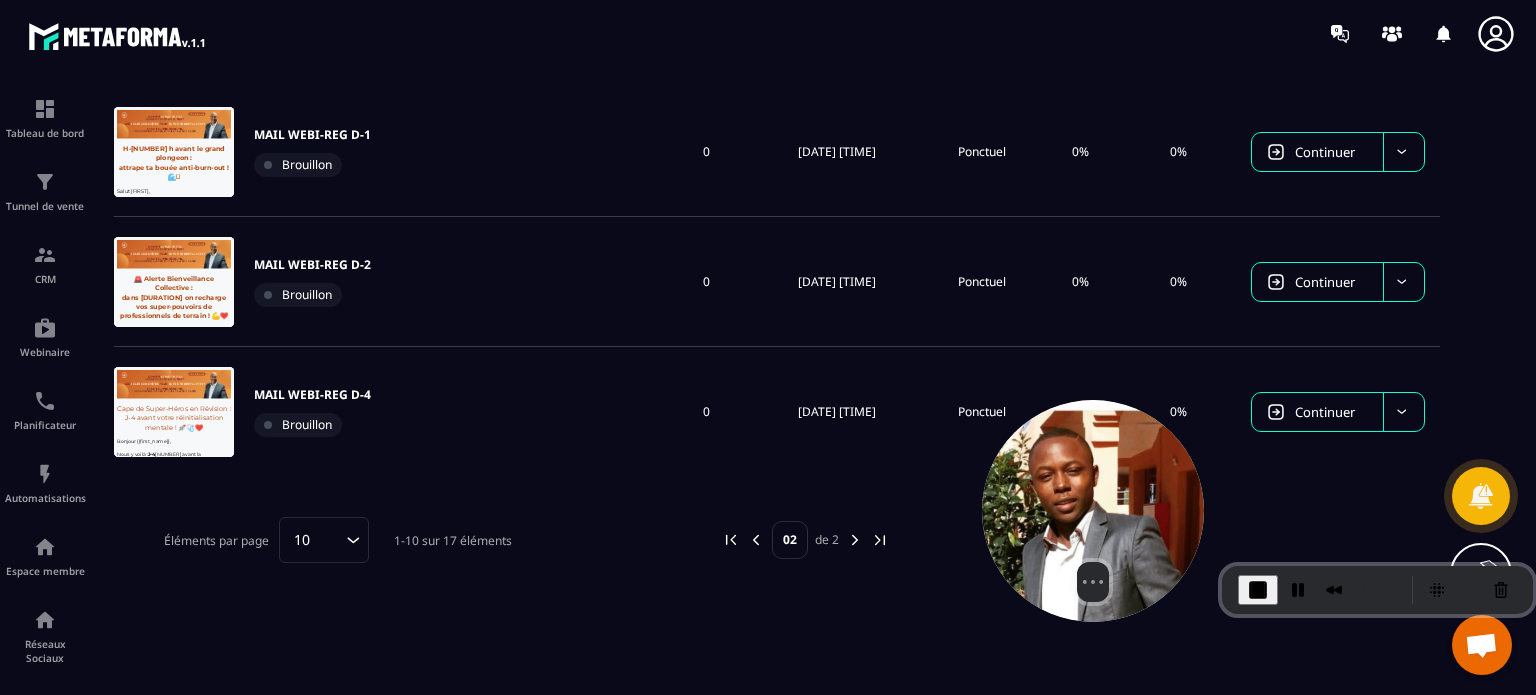 click on "Nom de la campagne Envoyé Envoyé à # Dernière modification Type Ouvertures Clics MAIL FU-NURTURE-WEBIN-LIVE-NOBUY-D2 Brouillon 0 [DATE] [TIME] Ponctuel 0%  0%  Continuer MAIL FU-NURTURE-WEBIN-LIVE-NOBUY-D-H+10MIN Brouillon 0 [DATE] [TIME] Ponctuel 0%  0%  Continuer MAIL WEBI-REG DAY-D H-10MIN Brouillon 0 [DATE] [TIME] Ponctuel 0%  0%  Continuer MAIL WEBI-REG DAY-D MATIN Brouillon 0 [DATE] [TIME] Ponctuel 0%  0%  Continuer MAIL WEBI-REG D-1 Brouillon 0 [DATE] [TIME] Ponctuel 0%  0%  Continuer MAIL WEBI-REG D-2 Brouillon 0 [DATE] [TIME] Ponctuel 0%  0%  Continuer MAIL WEBI-REG D-4 Brouillon 0 [DATE] [TIME] Ponctuel 0%  0%  Continuer" at bounding box center (805, 97) 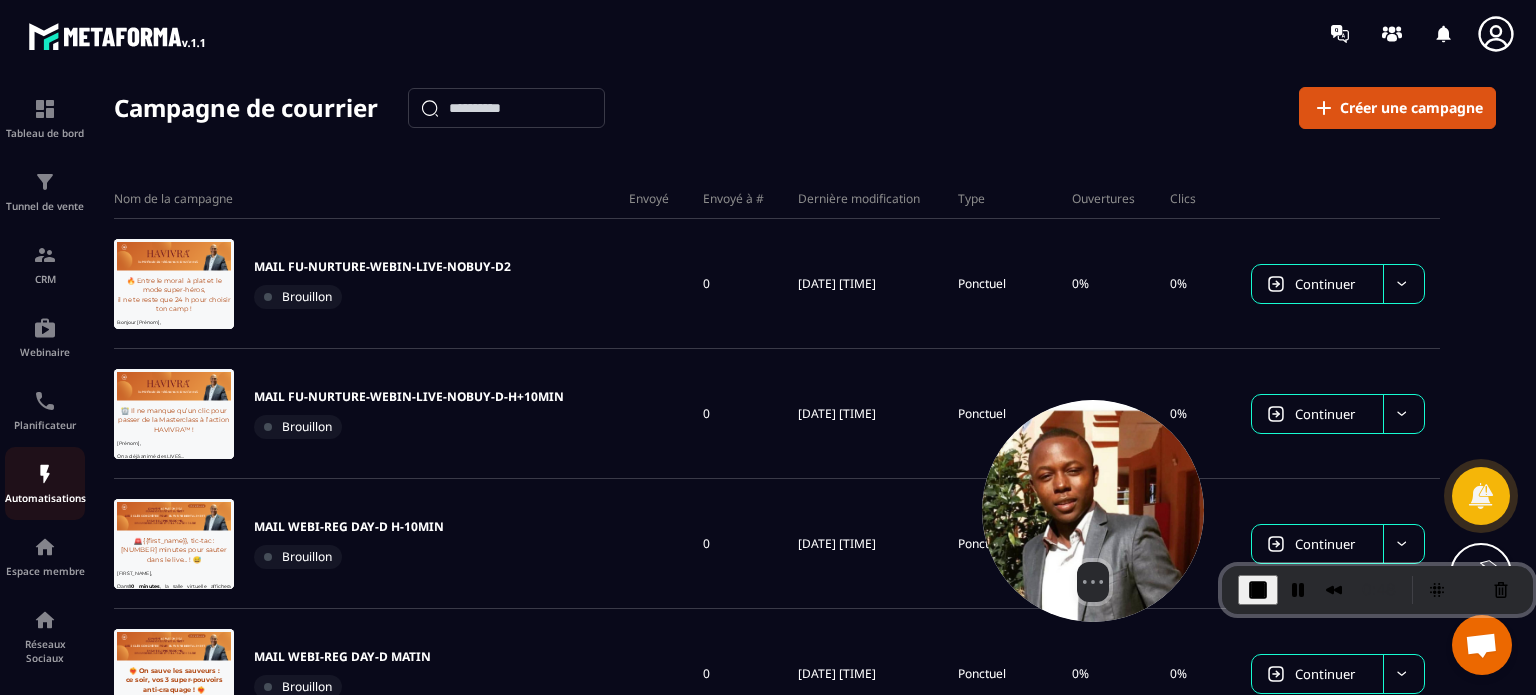 click at bounding box center (45, 474) 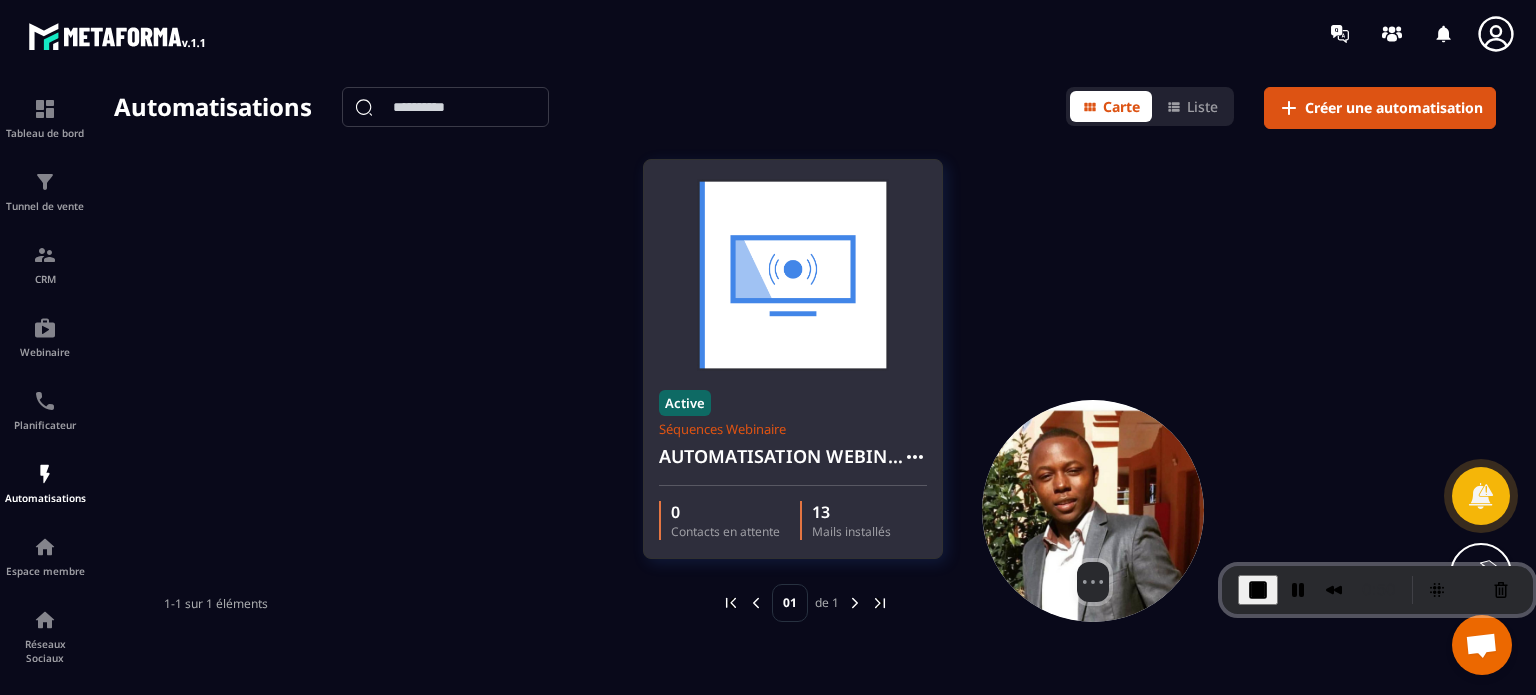 click on "Active Séquences Webinaire AUTOMATISATION WEBINAIRE" at bounding box center [793, 430] 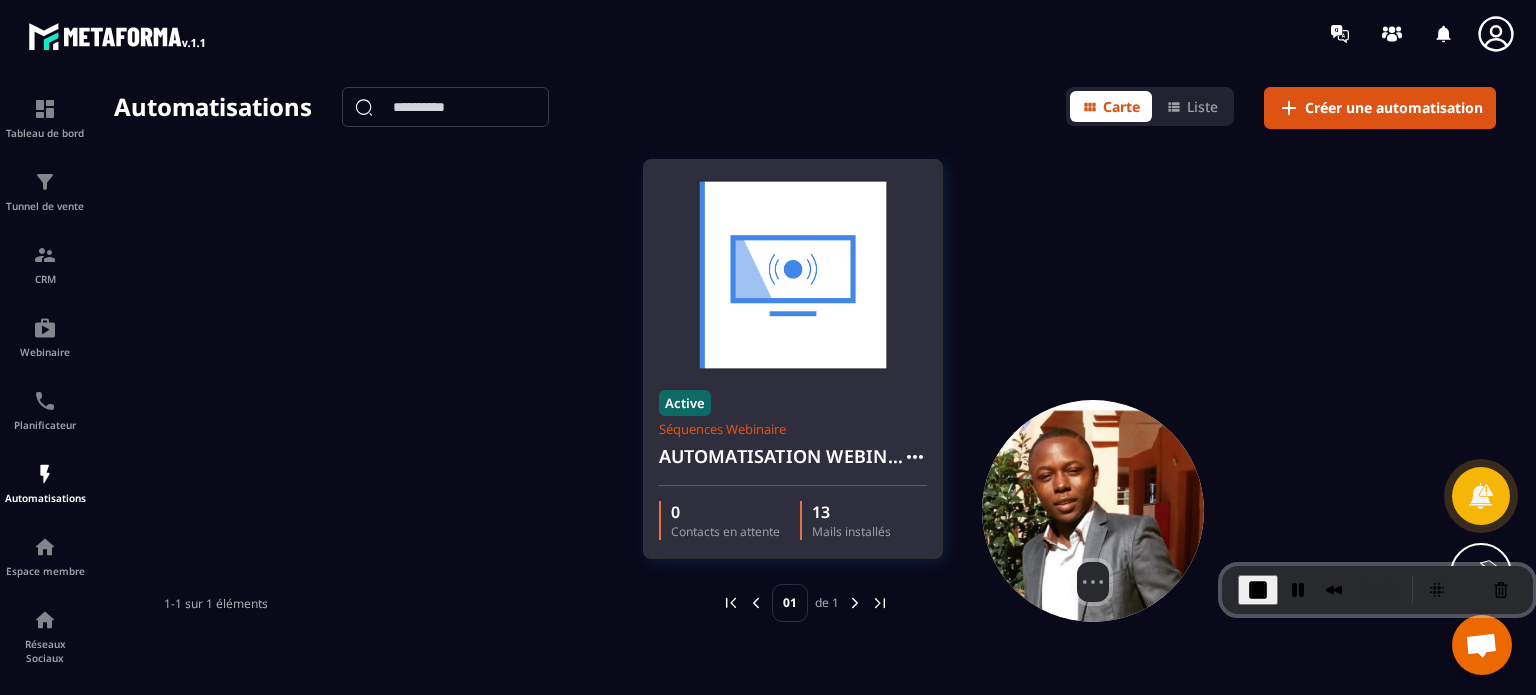 click on "AUTOMATISATION WEBINAIRE" at bounding box center (781, 456) 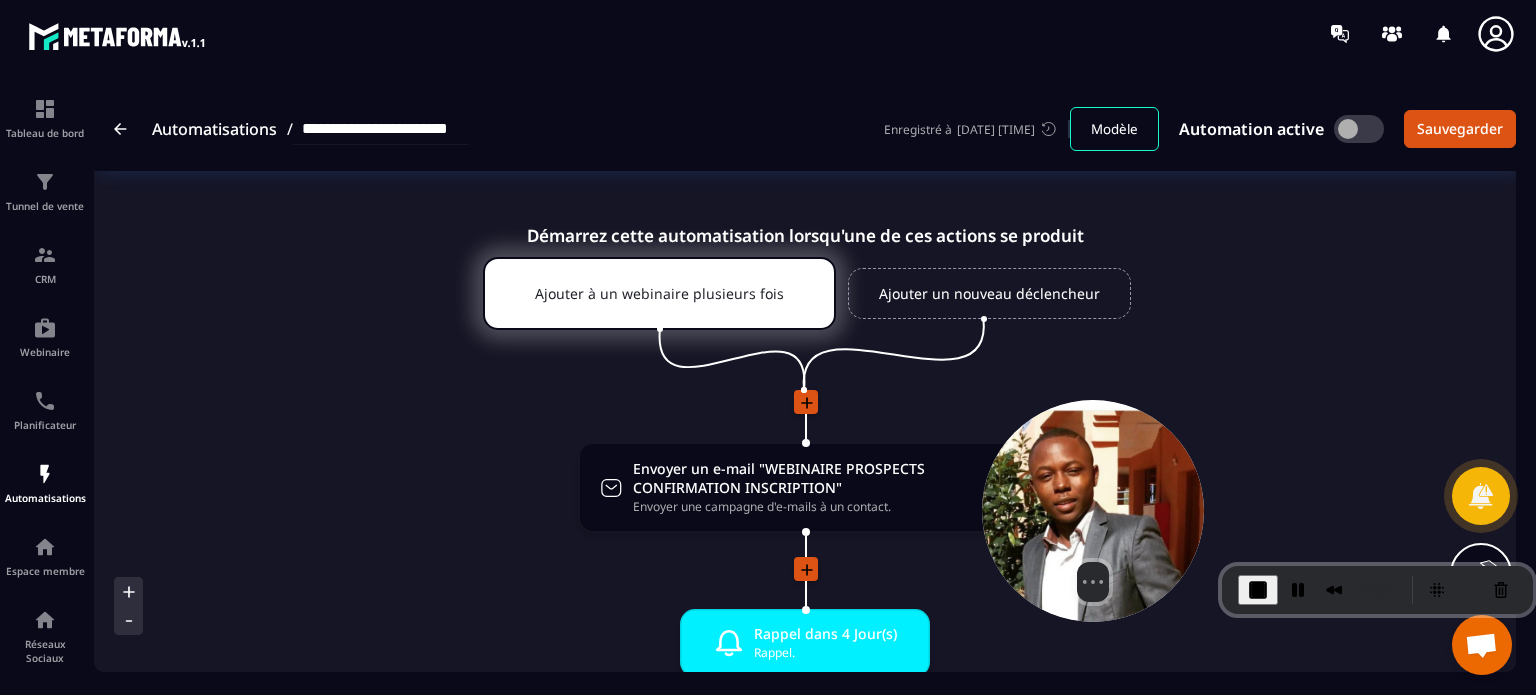 click 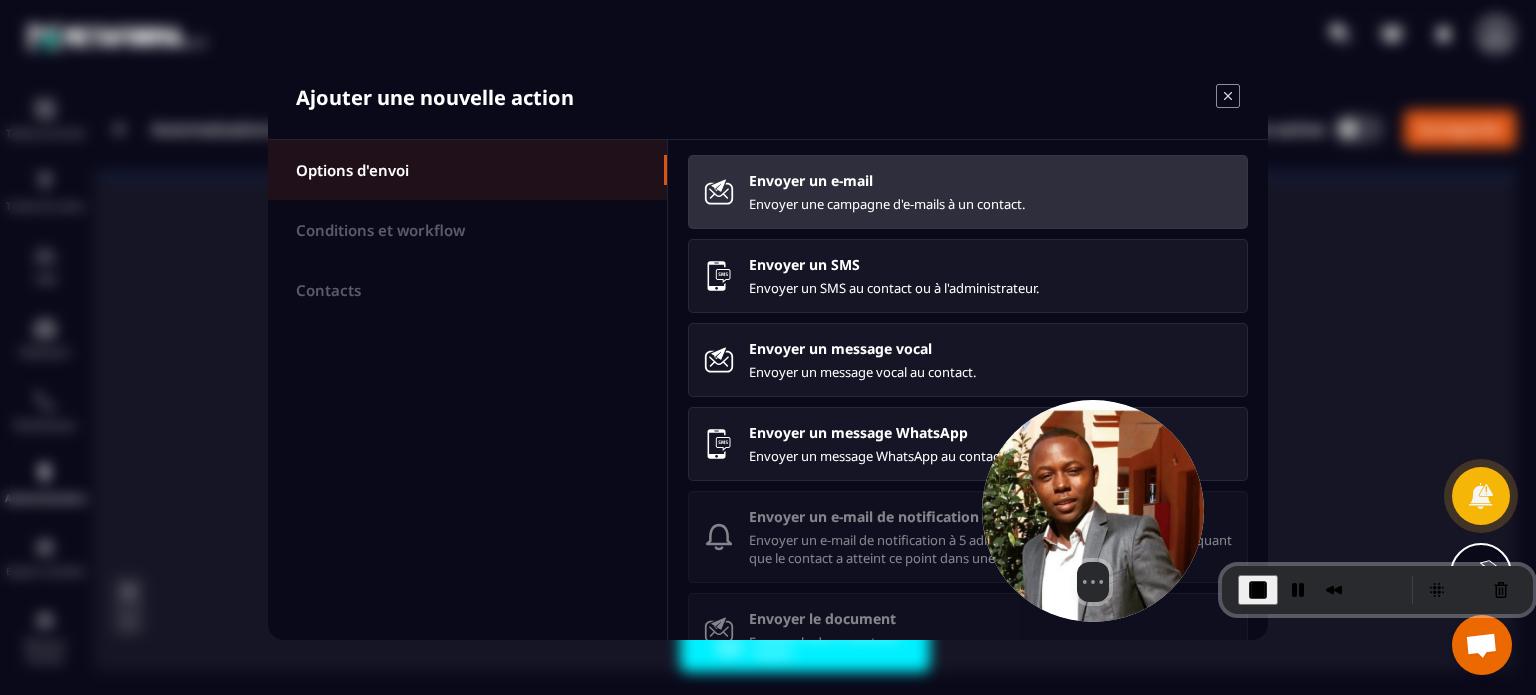 click on "Envoyer une campagne d'e-mails à un contact." at bounding box center [990, 204] 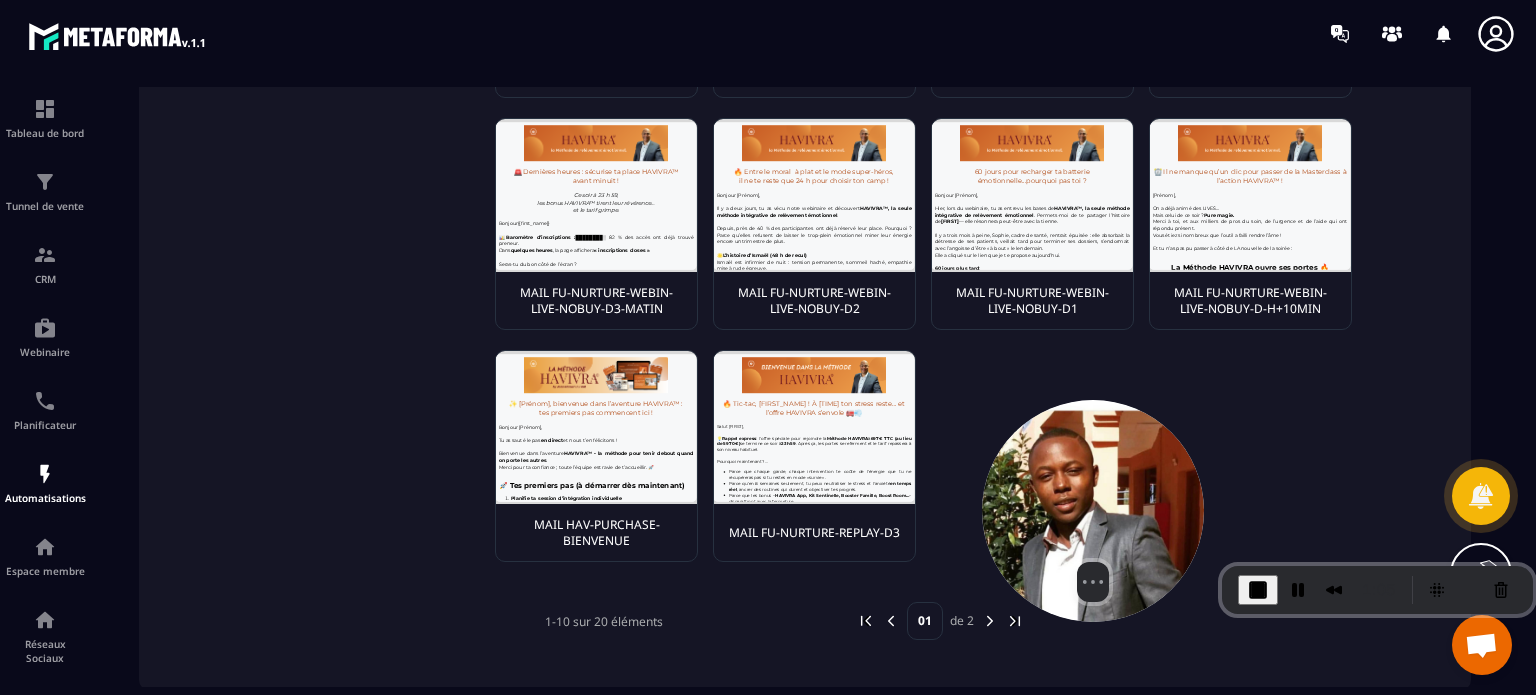 click on "Select video screen size" at bounding box center [1093, 588] 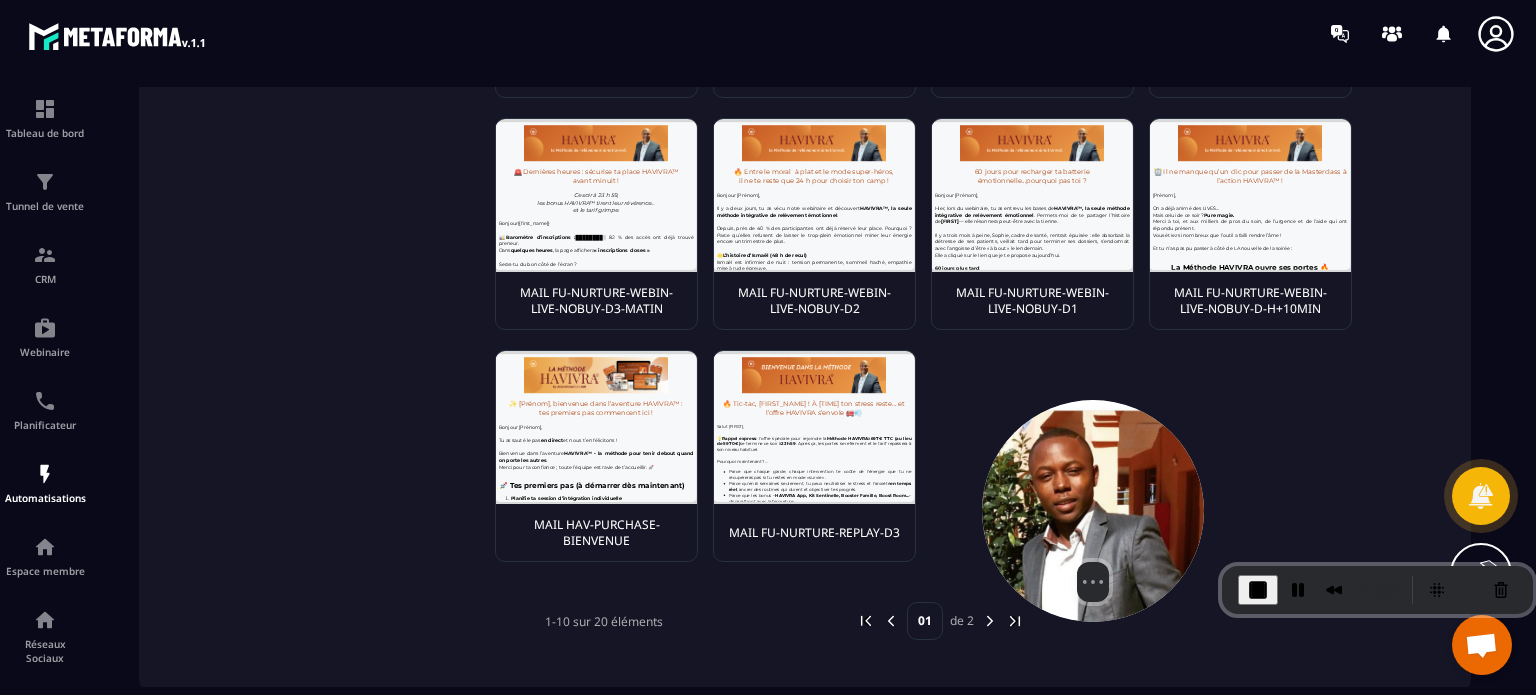 click at bounding box center (990, 621) 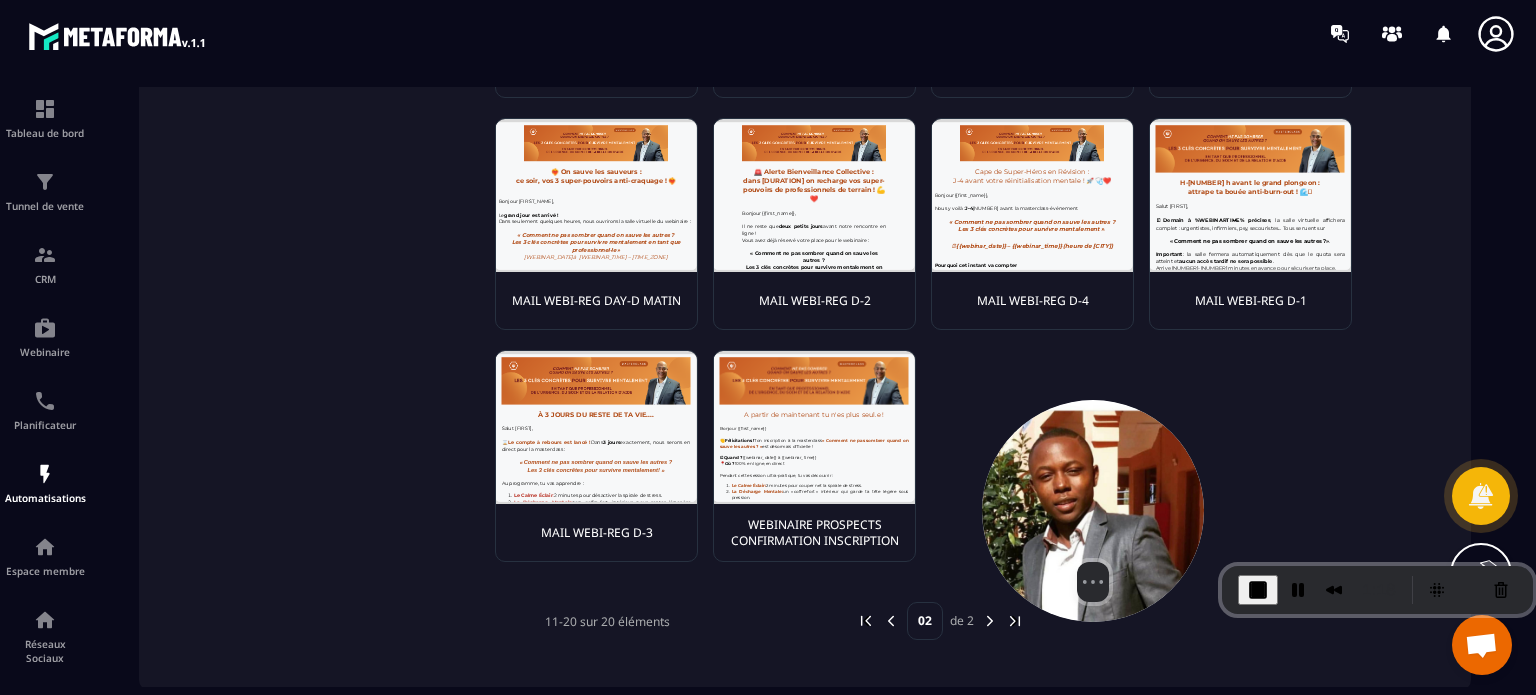 click at bounding box center (990, 621) 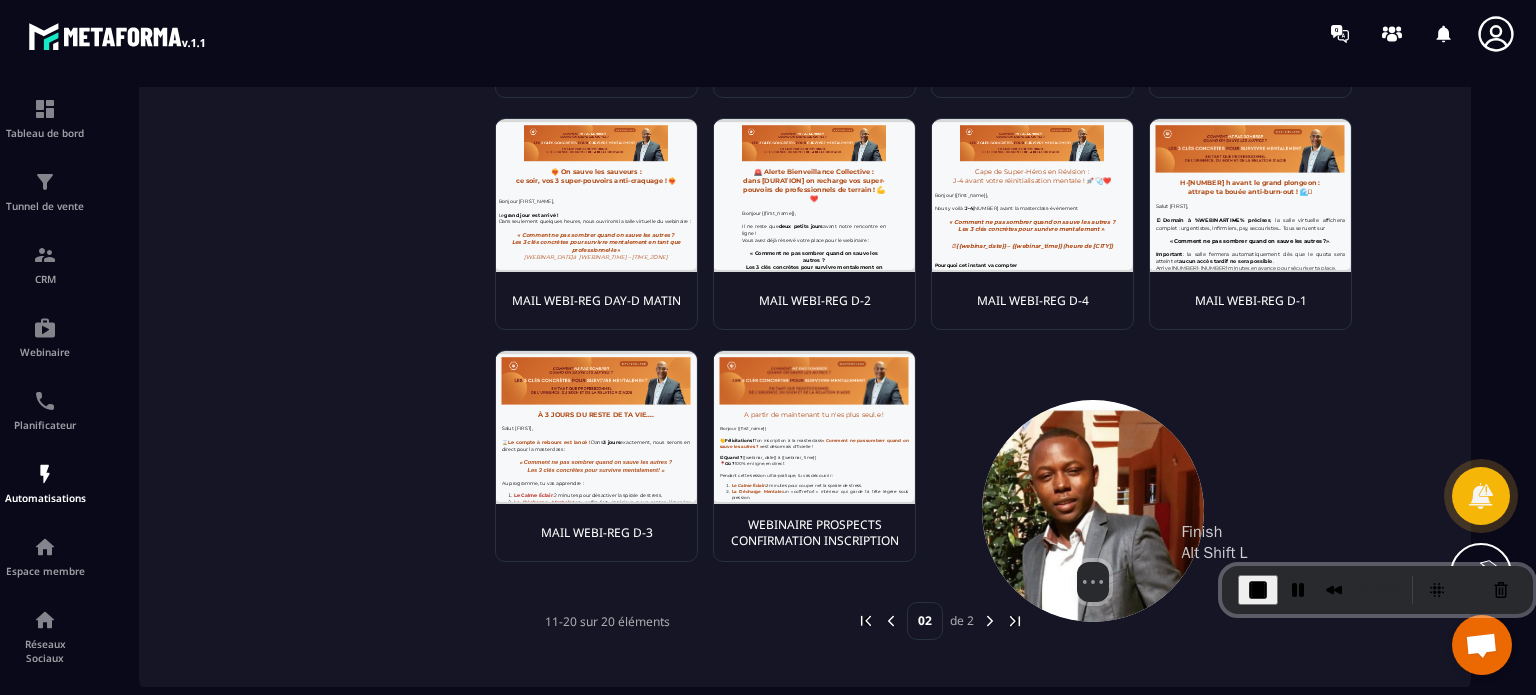 click at bounding box center (1258, 590) 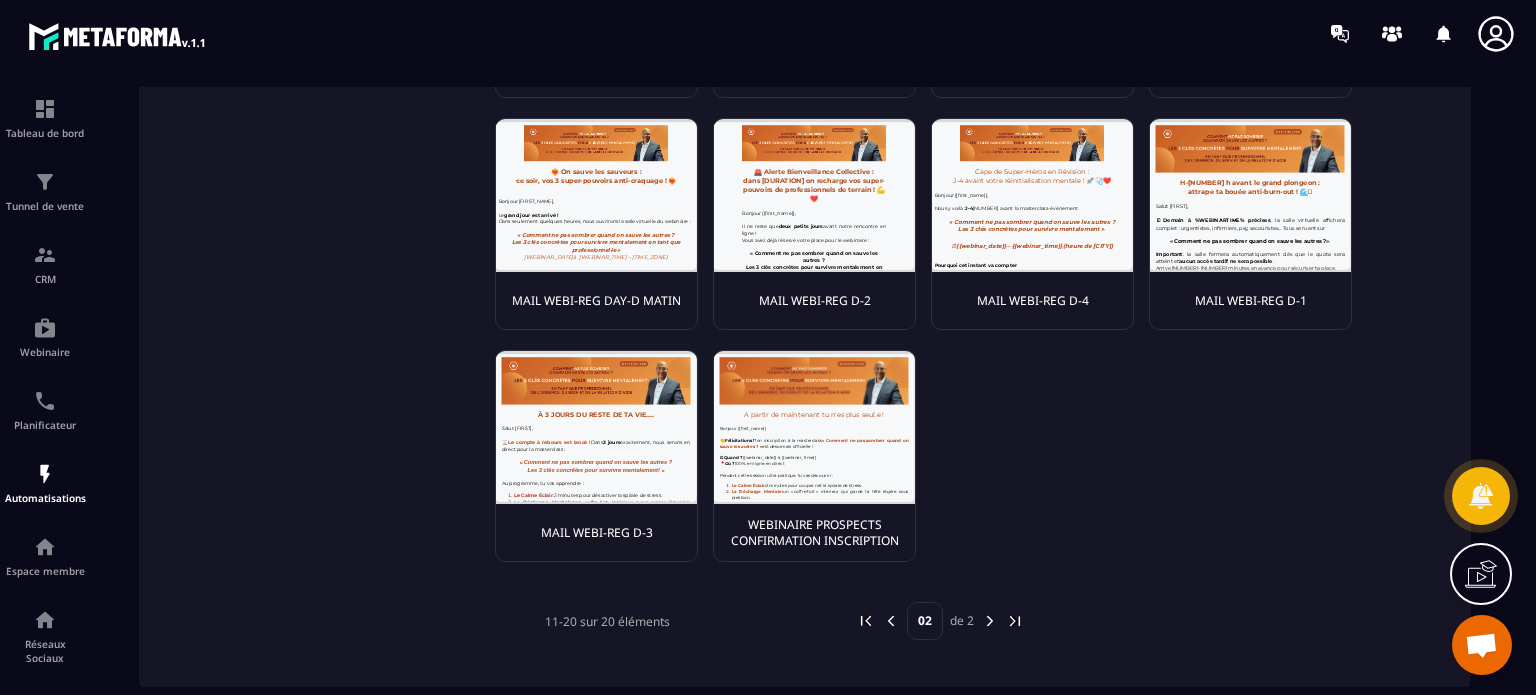 click on "MAIL WEBI-REG D-10 MAIL WEBI-REG D-2 MAIL WEBI-REG D-1 MAIL WEBI-REG D-3 MAIL WEBI-REG D-4 MAIL WEBI-REG D-5 MAIL WEBI-REG D-6 MAIL WEBI-REG D-7 MAIL WEBI-REG D-8 MAIL WEBI-REG D-9 WEBINAIRE PROSPECTS CONFIRMATION INSCRIPTION 11-20 sur 20 éléments 02 de 2" at bounding box center [805, 214] 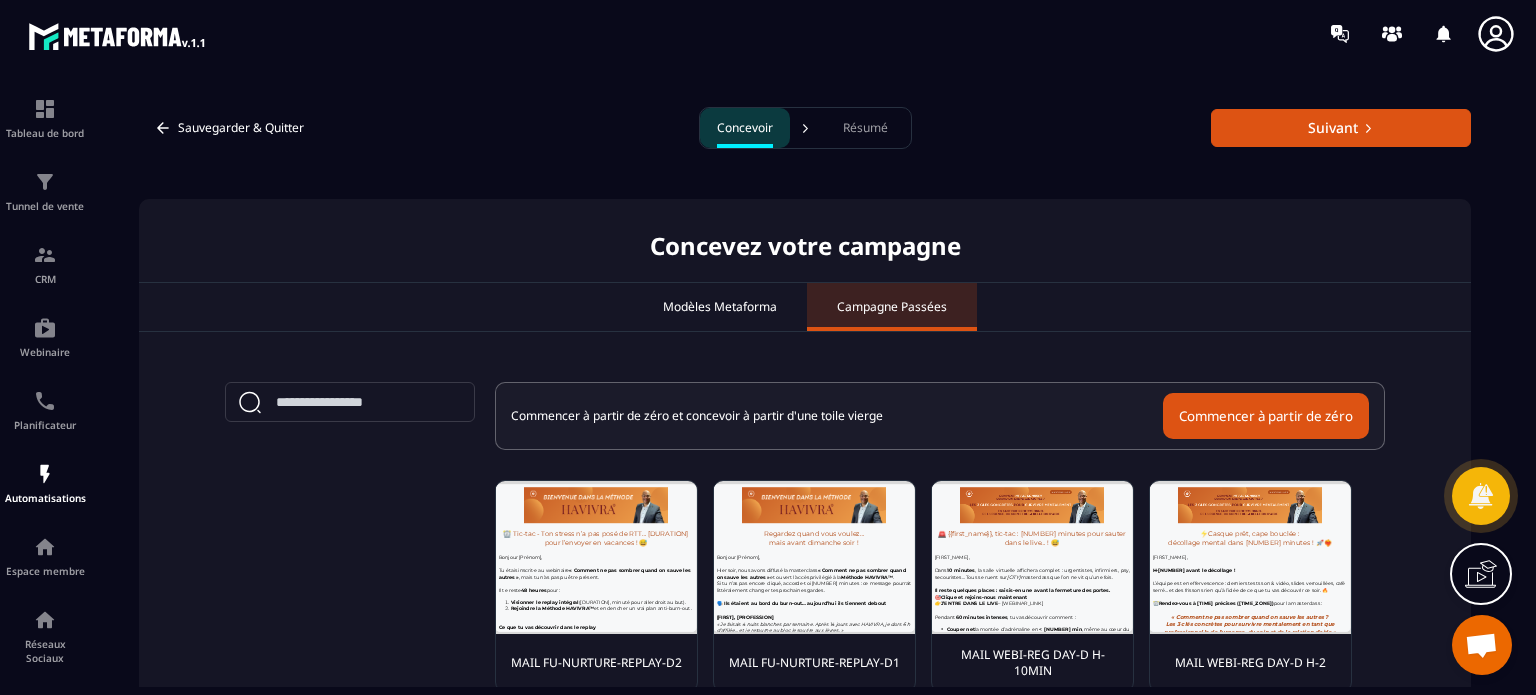 scroll, scrollTop: 0, scrollLeft: 0, axis: both 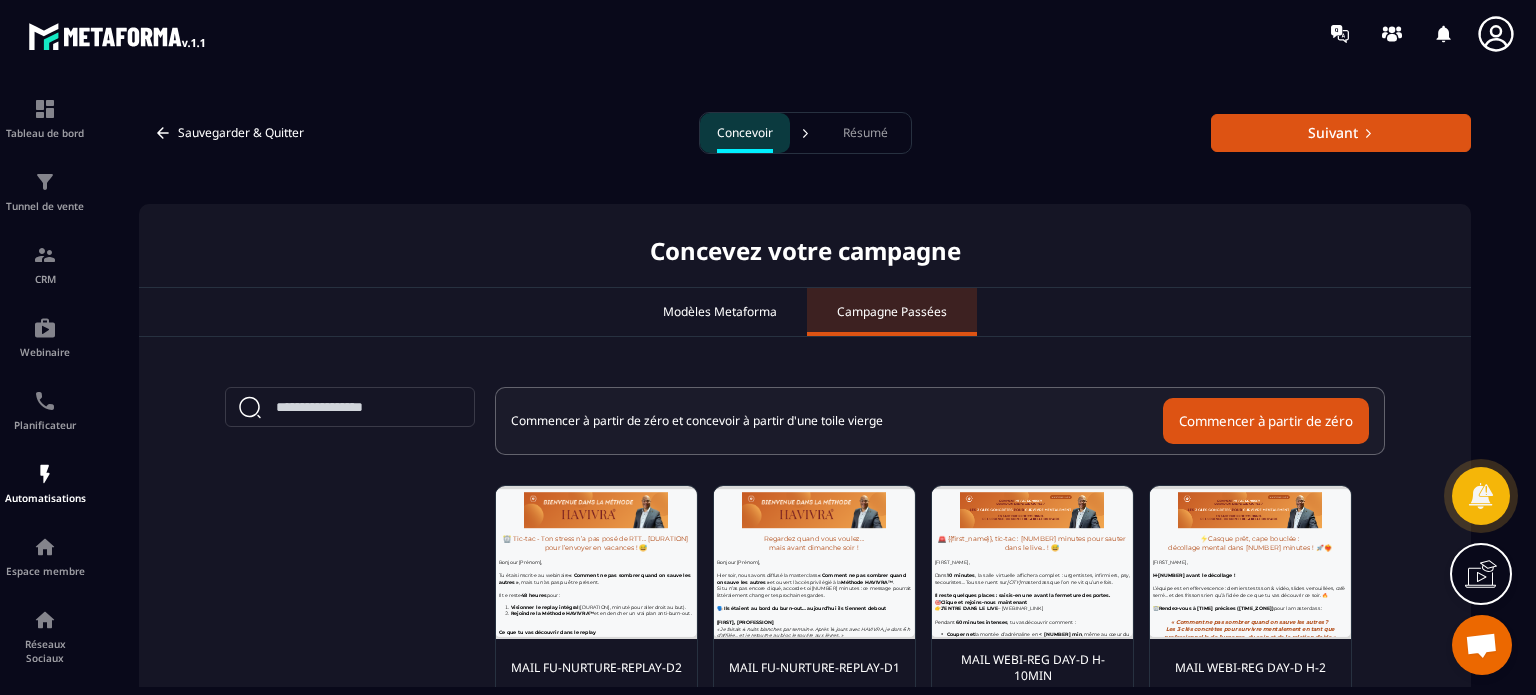 click on "Modèles Metaforma" at bounding box center (720, 312) 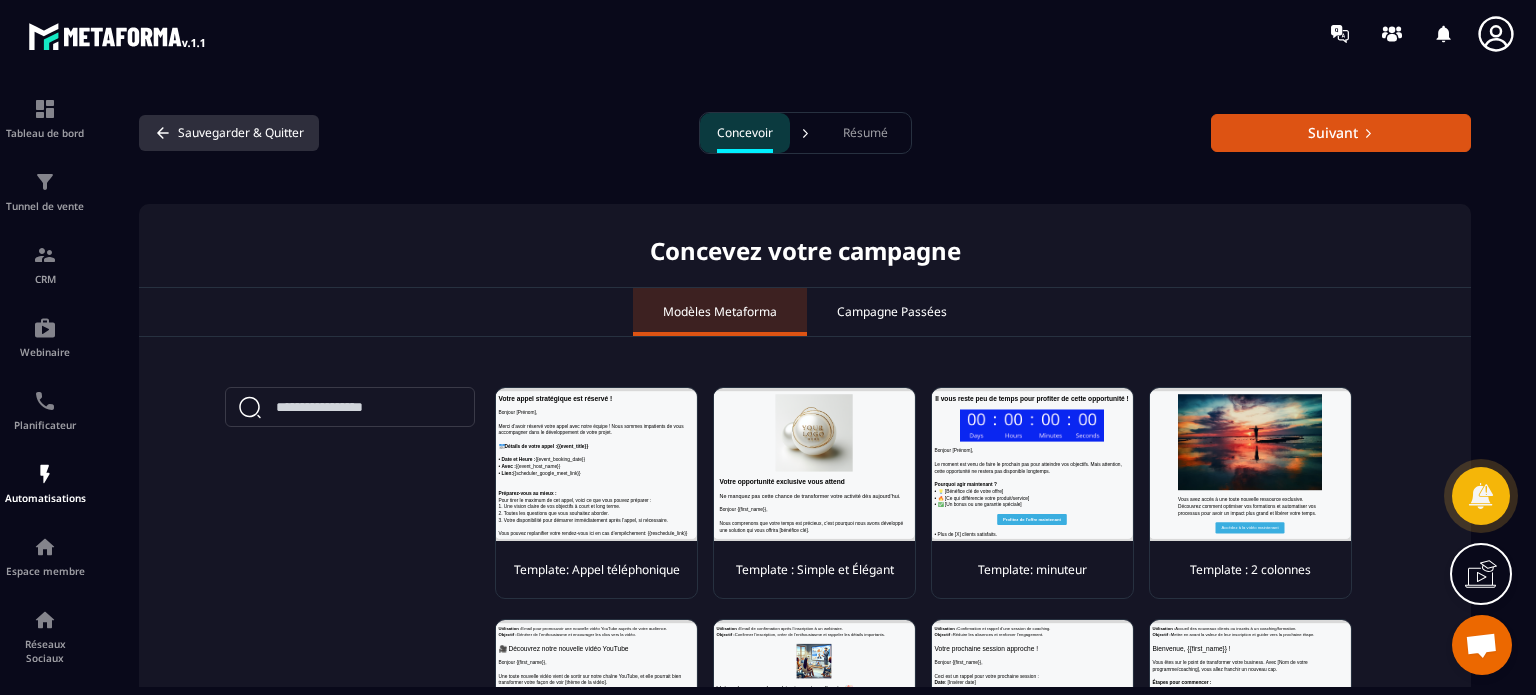 scroll, scrollTop: 0, scrollLeft: 0, axis: both 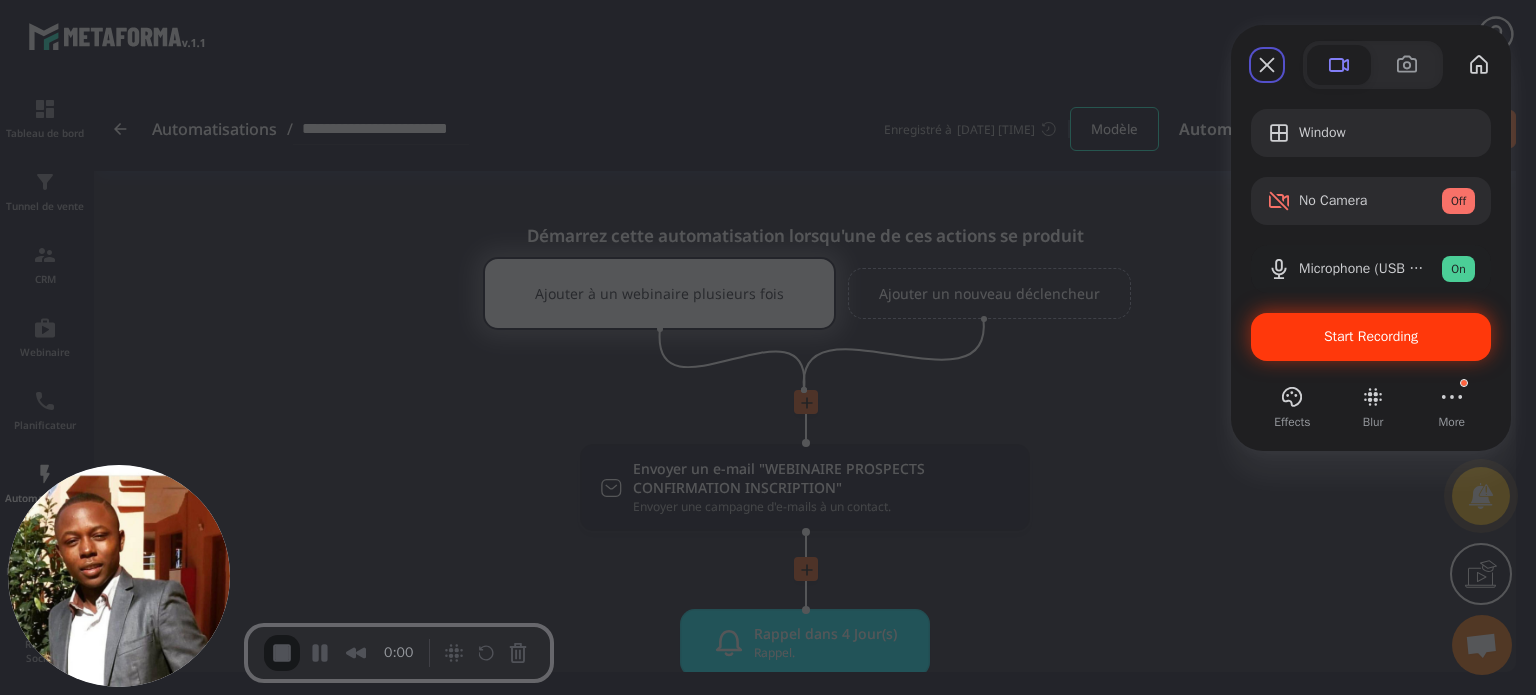 click on "Start Recording" at bounding box center [1371, 337] 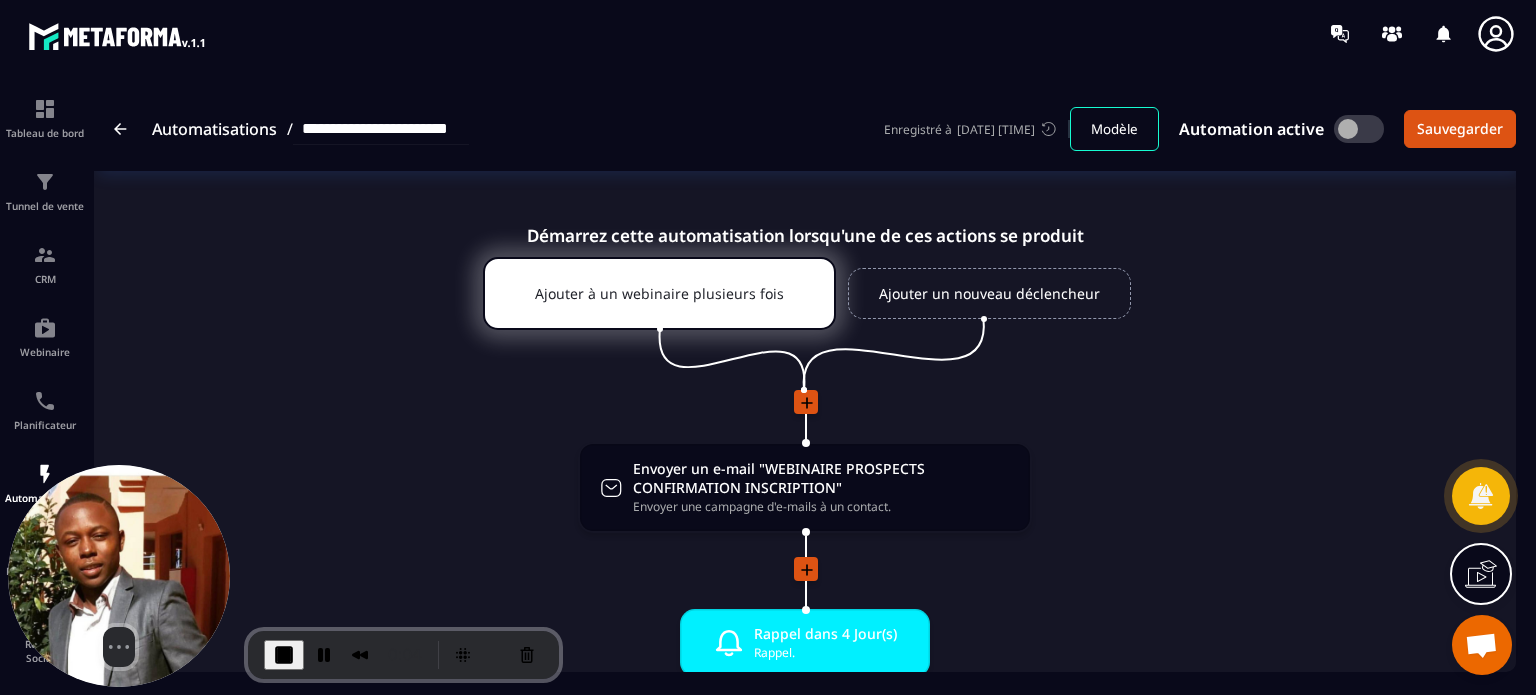 click 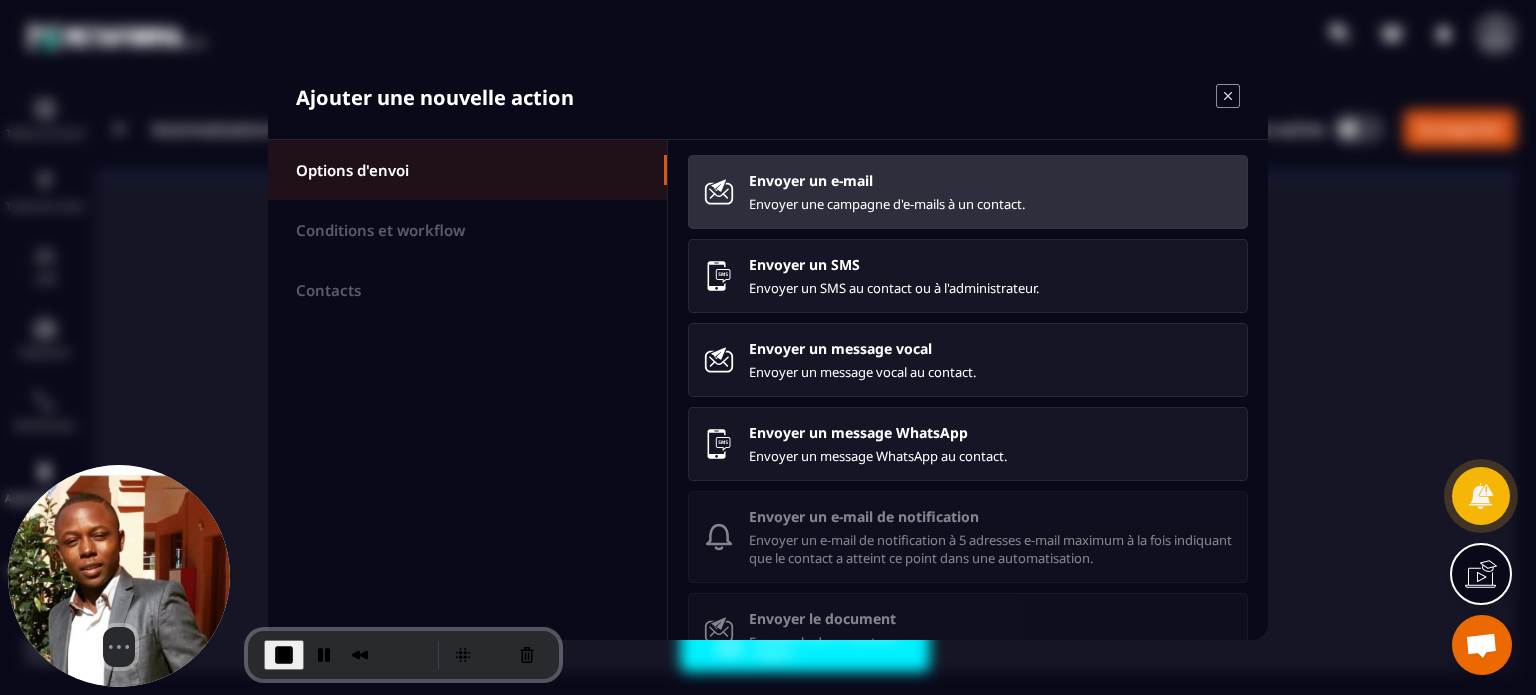click on "Envoyer un e-mail" at bounding box center [990, 180] 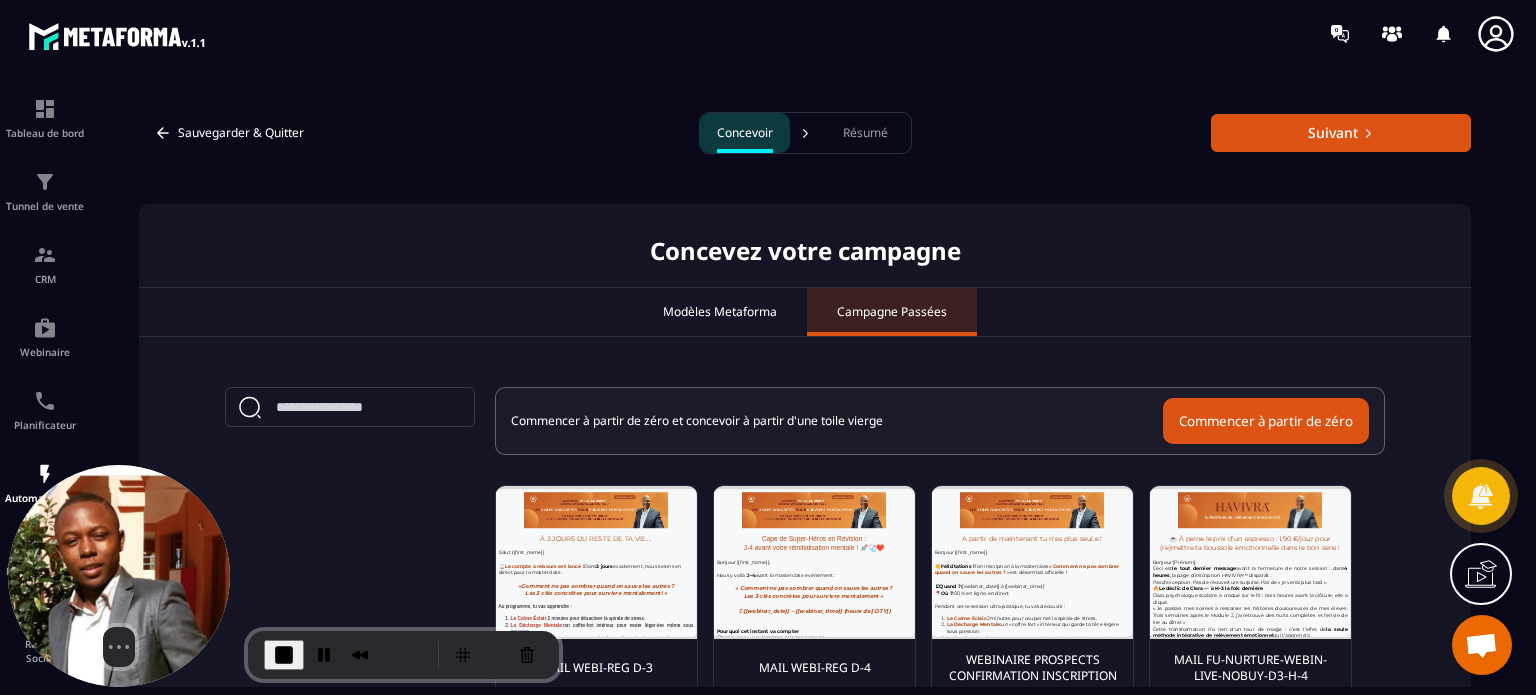 scroll, scrollTop: 0, scrollLeft: 0, axis: both 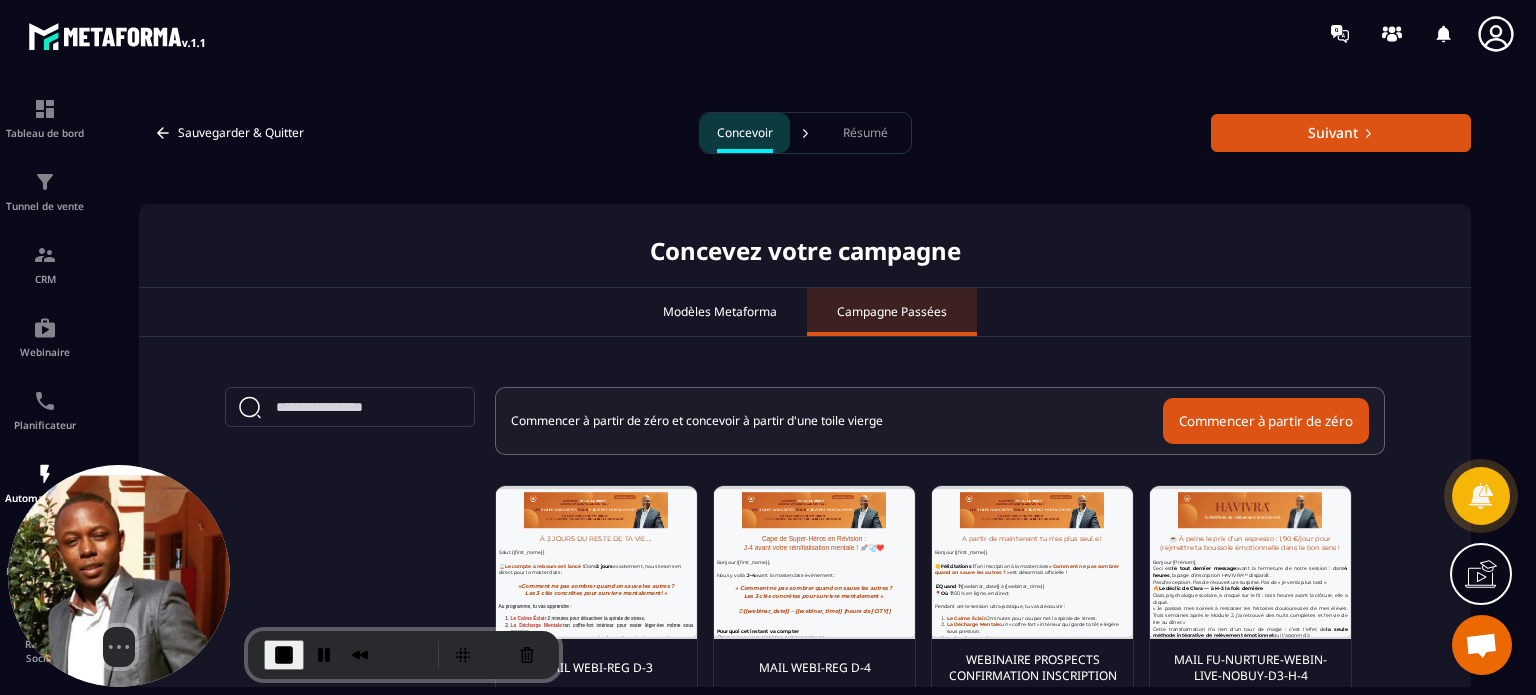 click on "Modèles Metaforma" at bounding box center (720, 312) 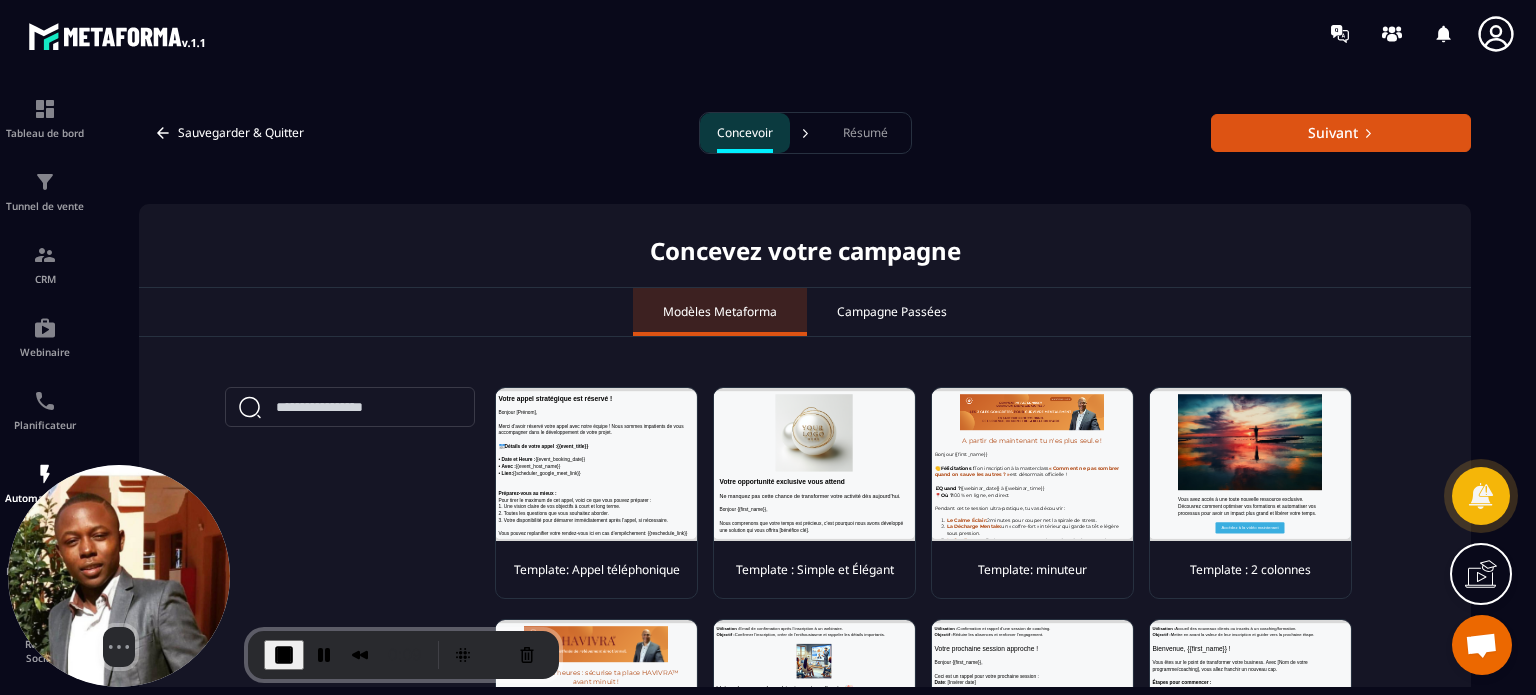 scroll, scrollTop: 0, scrollLeft: 0, axis: both 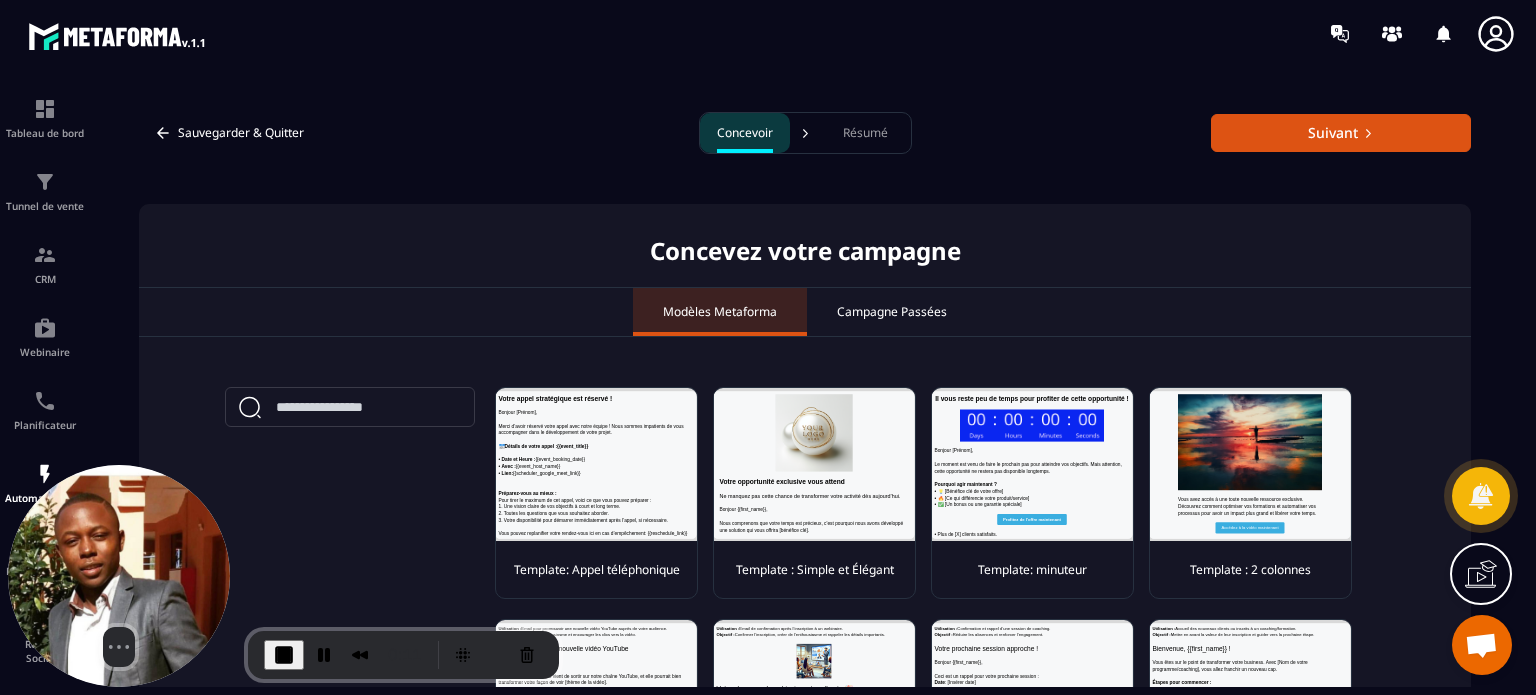 click on "Campagne Passées" at bounding box center (892, 312) 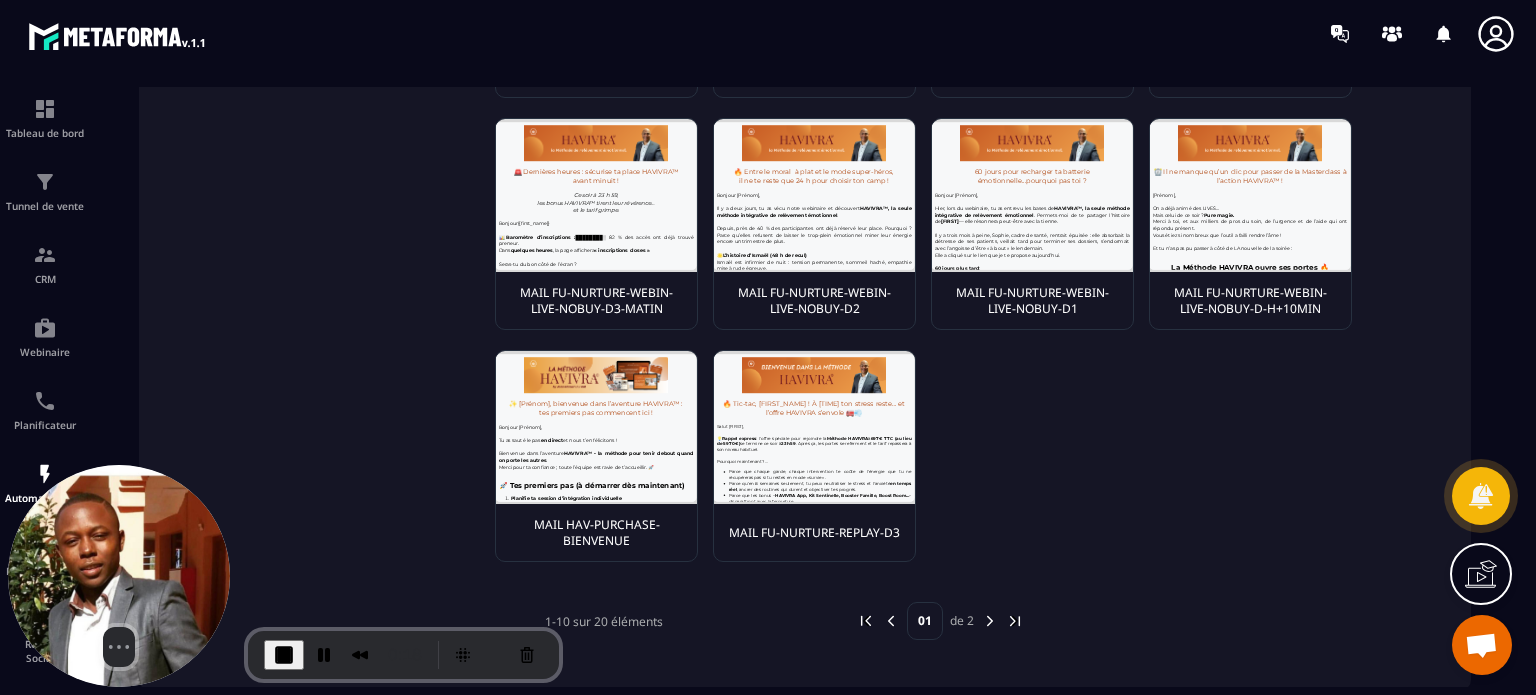click at bounding box center [990, 621] 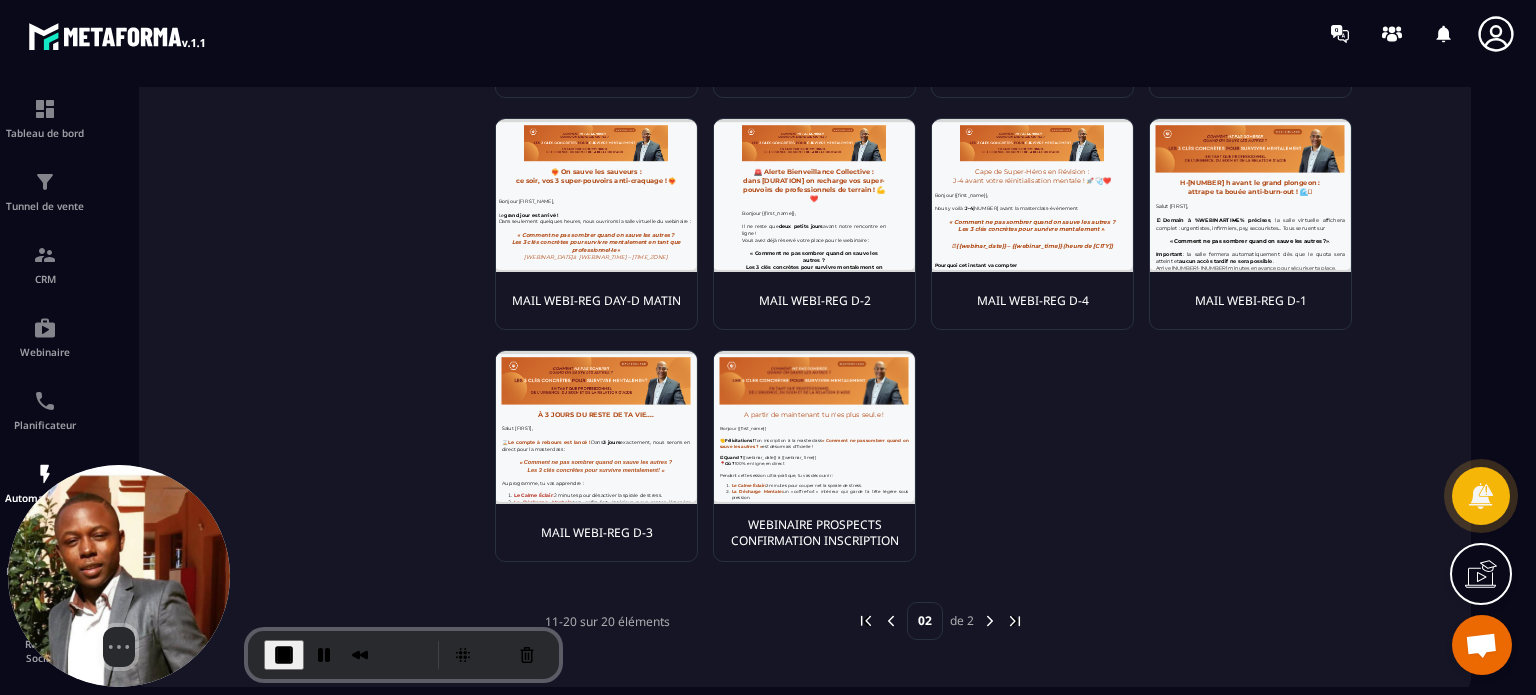 click at bounding box center [814, 427] 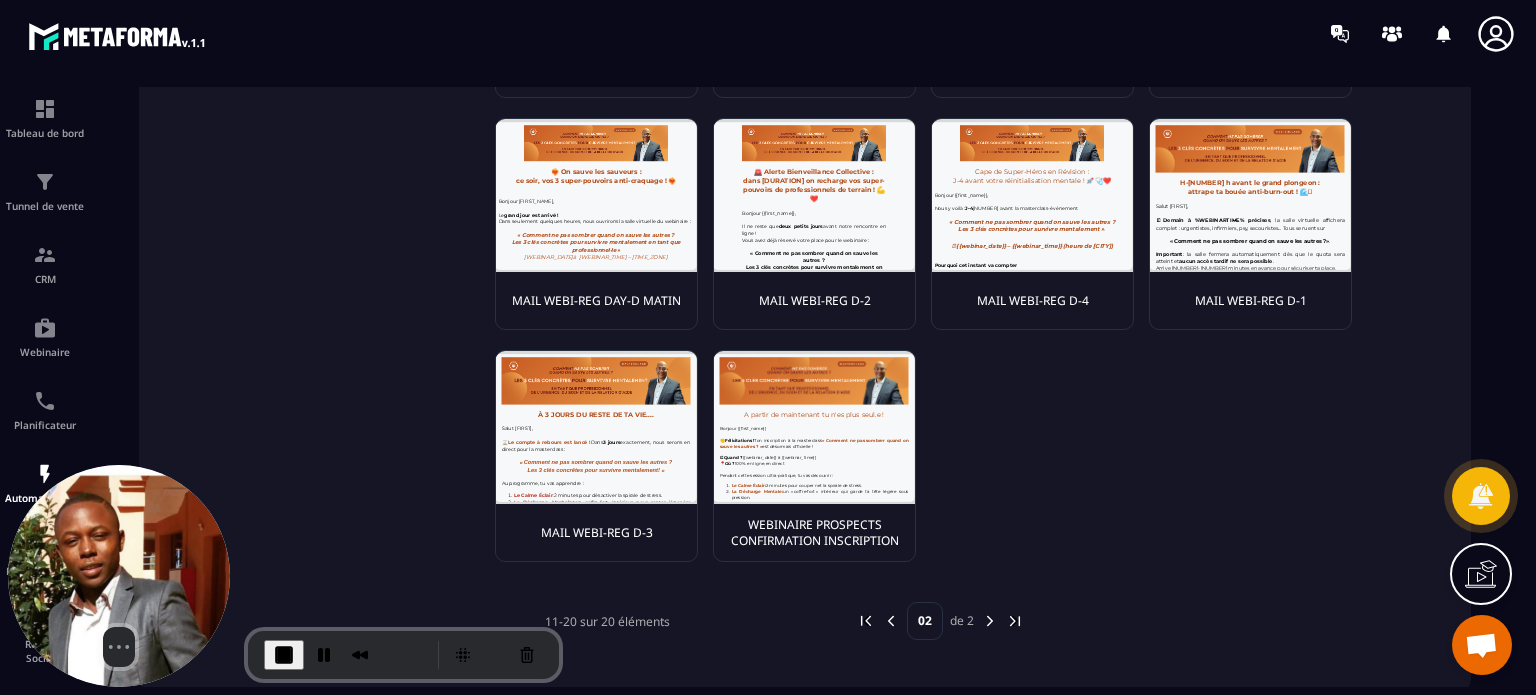 click on "WEBINAIRE PROSPECTS CONFIRMATION INSCRIPTION" at bounding box center (814, 533) 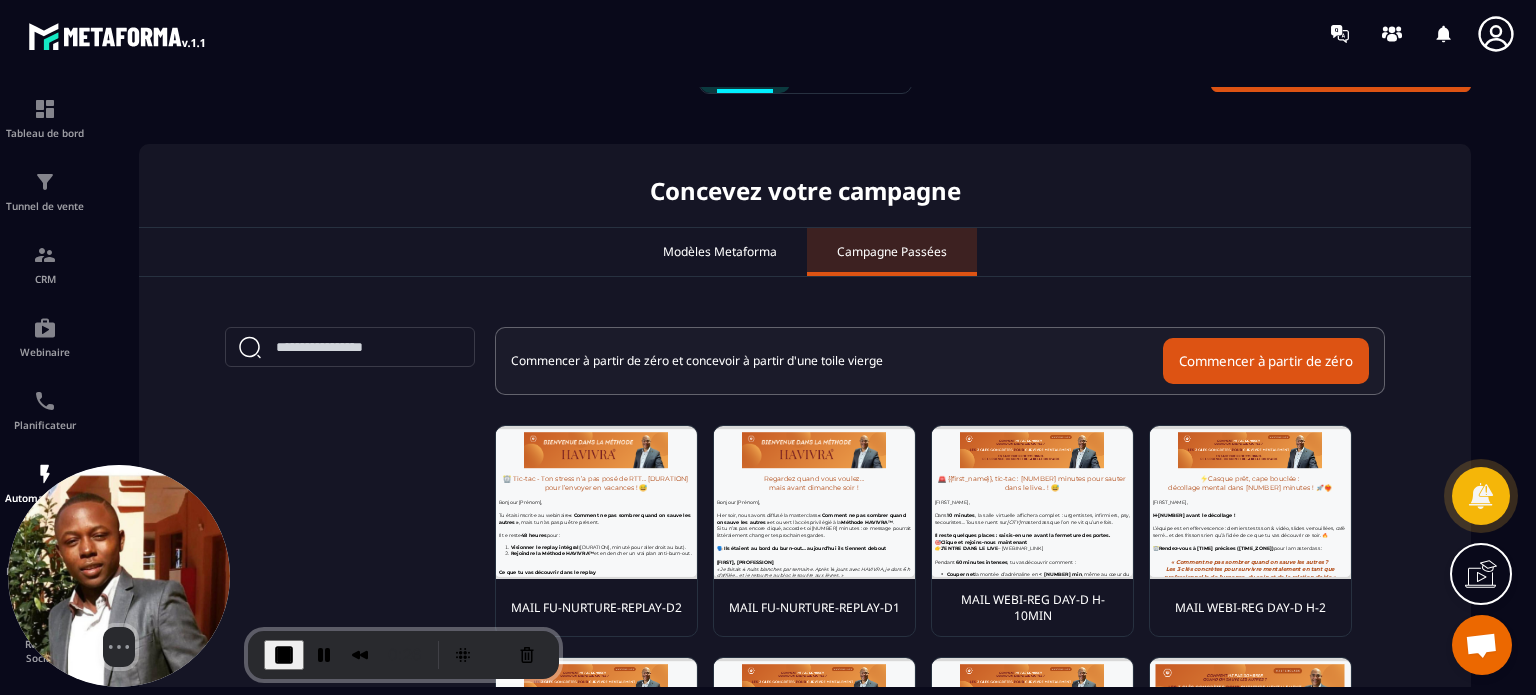 drag, startPoint x: 1508, startPoint y: 174, endPoint x: 1492, endPoint y: 139, distance: 38.483765 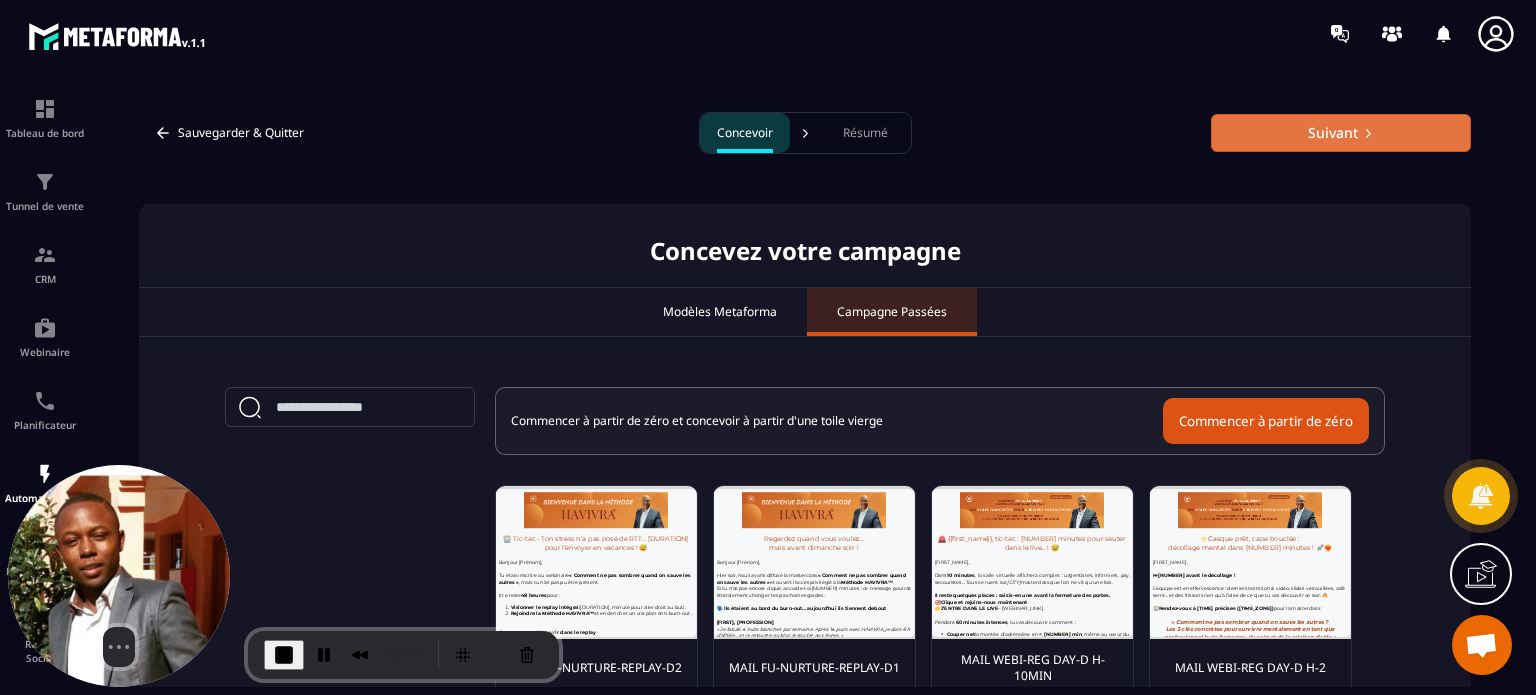 click on "Suivant" at bounding box center [1341, 133] 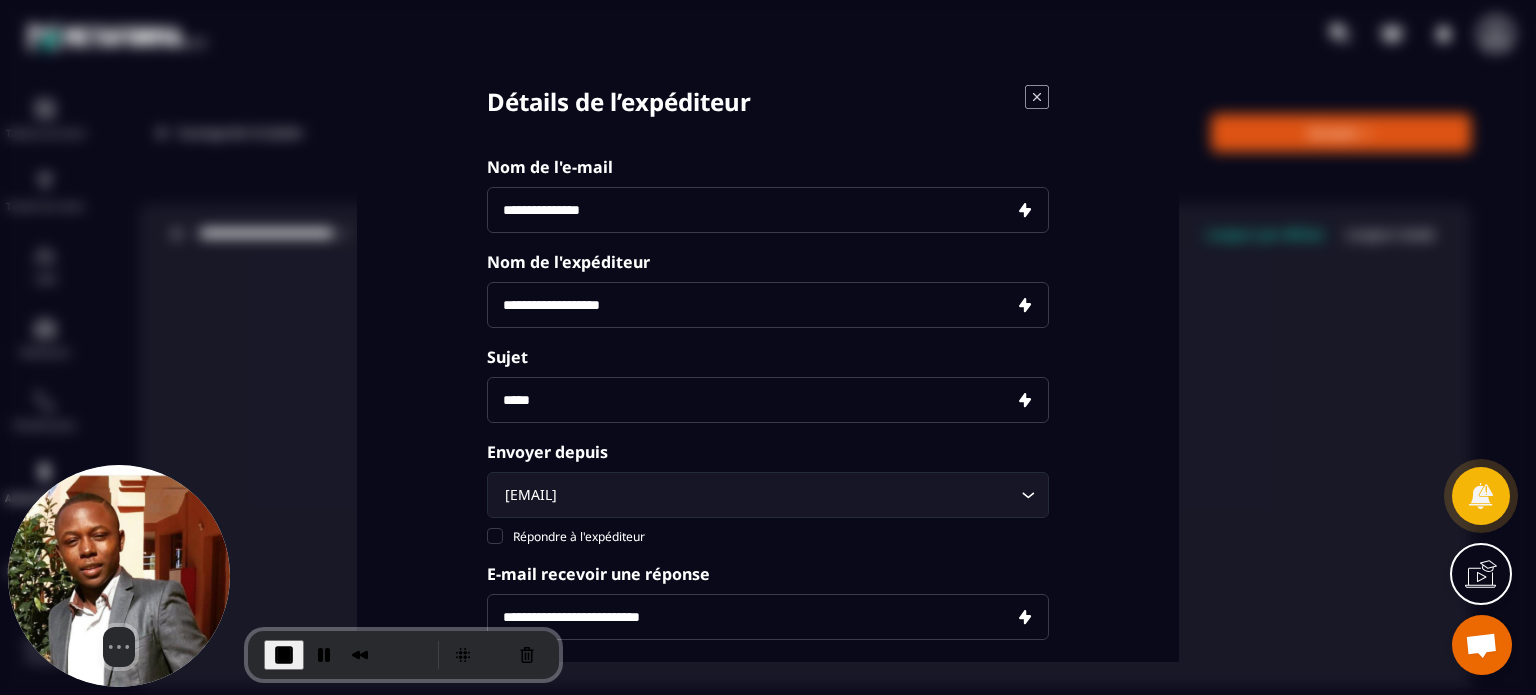 click at bounding box center (768, 210) 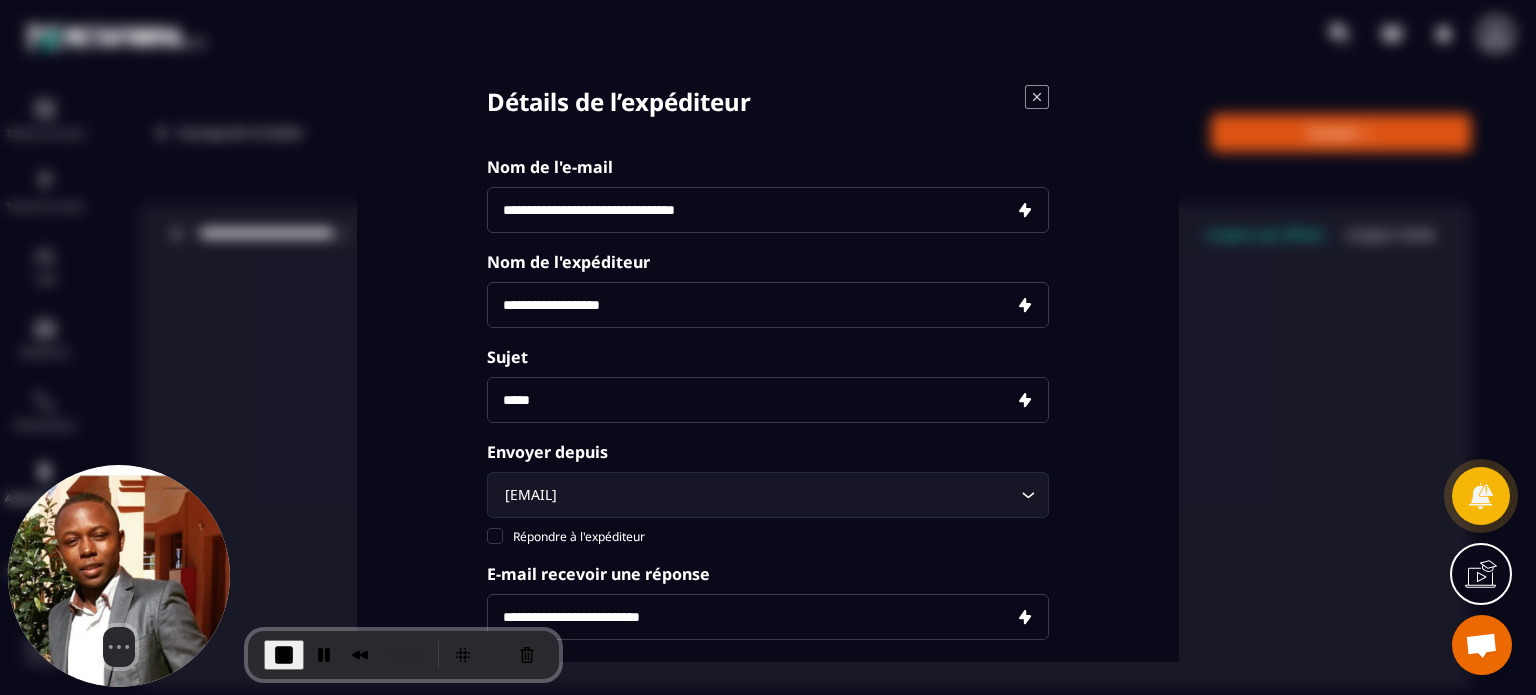 type on "**********" 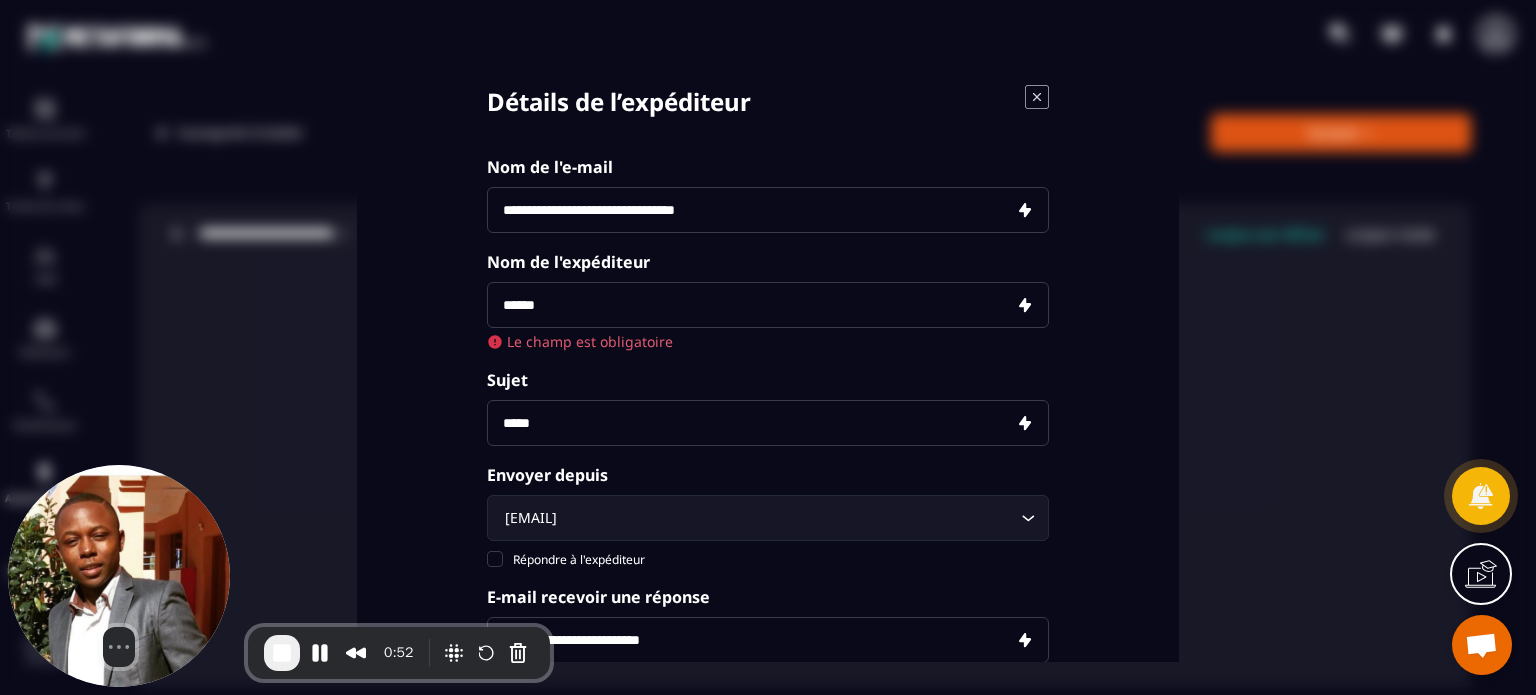 type on "******" 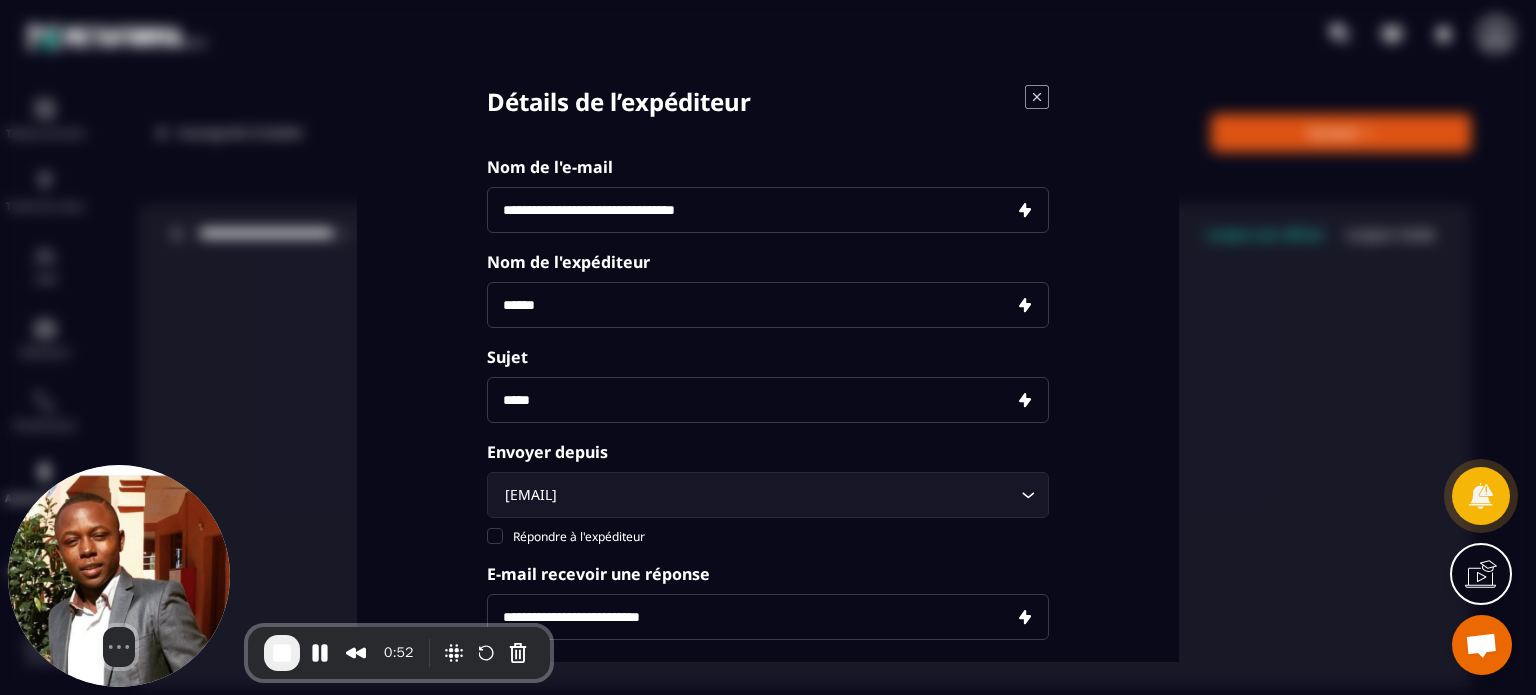 click on "**********" at bounding box center [768, 424] 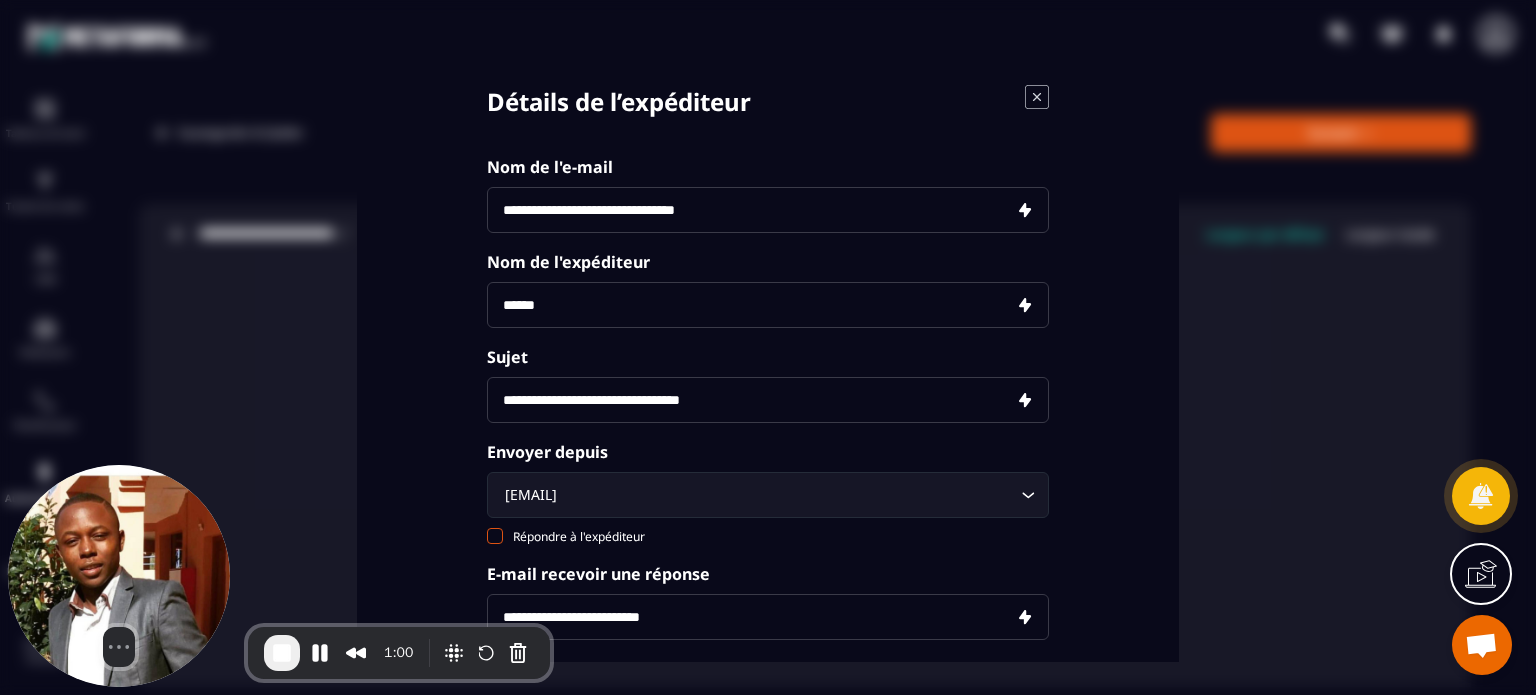 type on "**********" 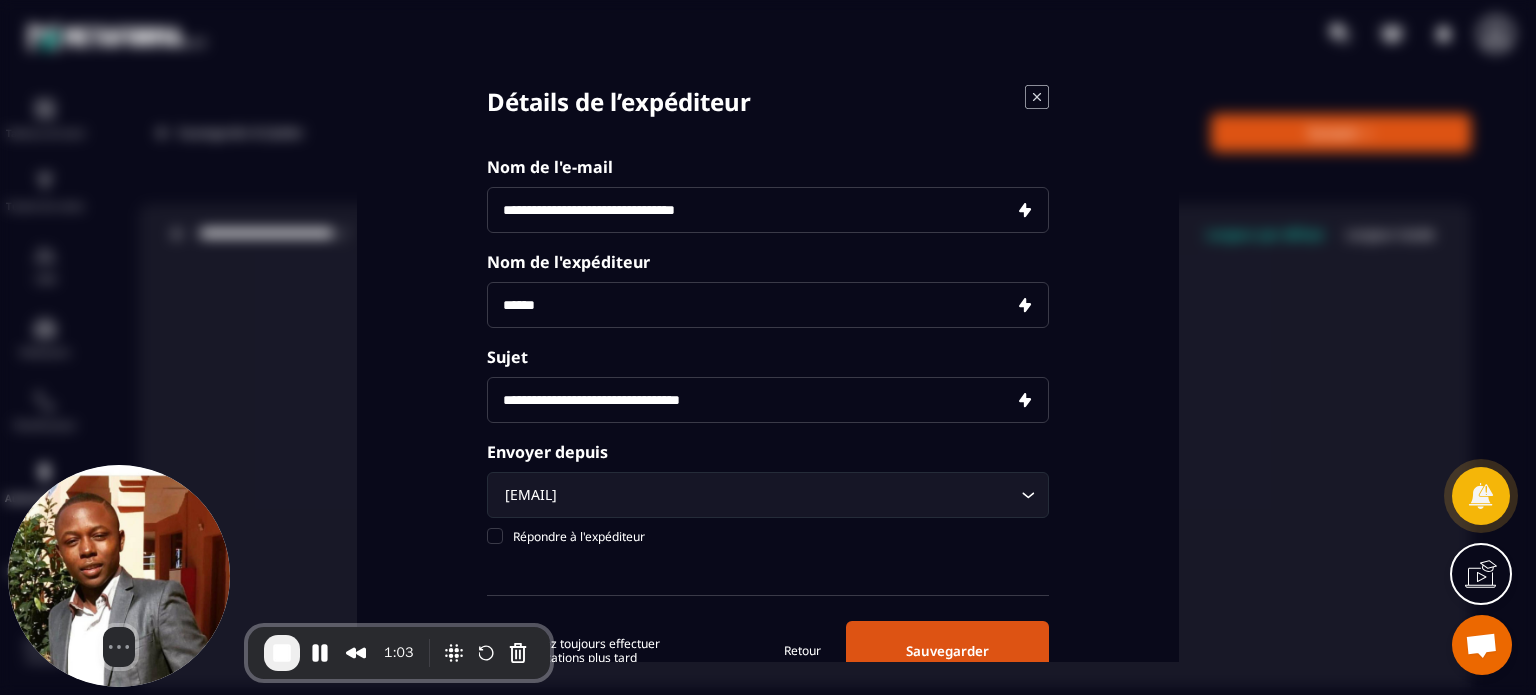 click on "Sauvegarder" at bounding box center (947, 651) 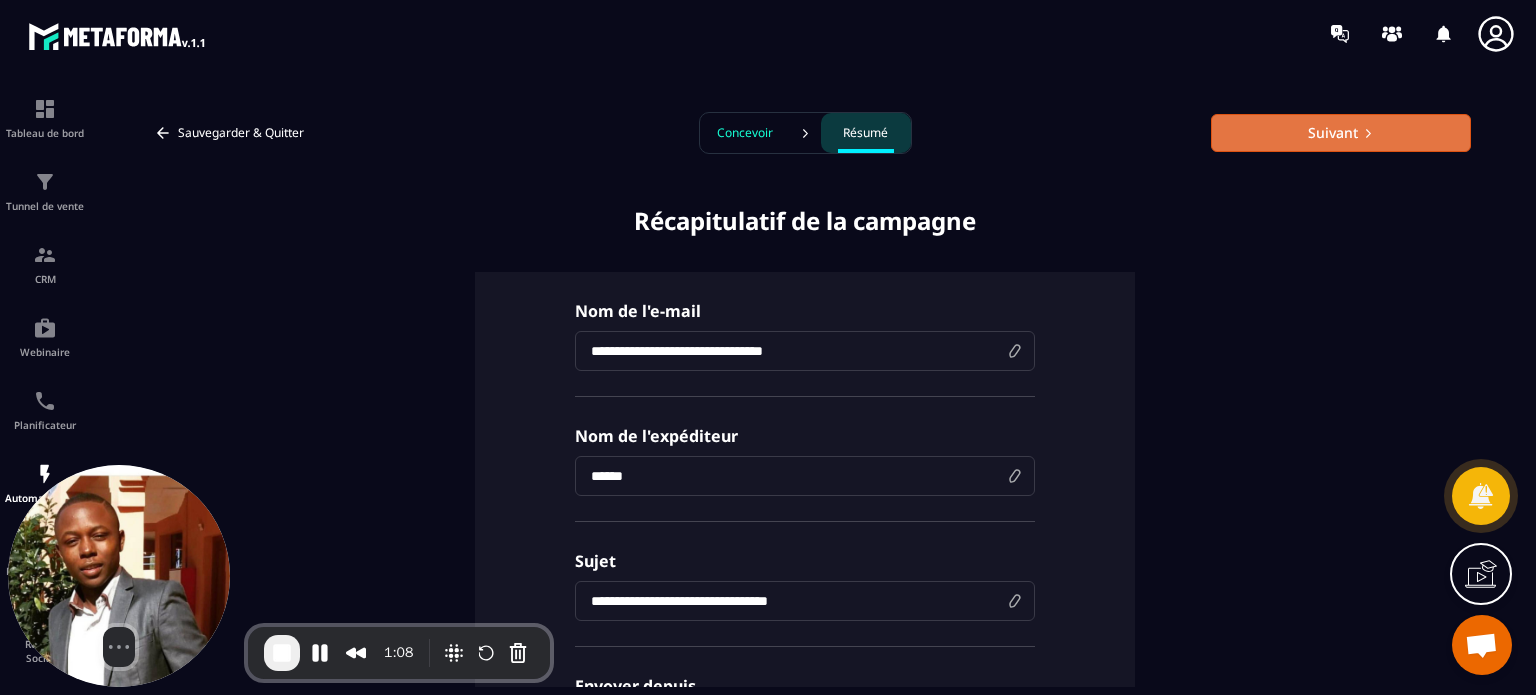 click on "Suivant" at bounding box center [1341, 133] 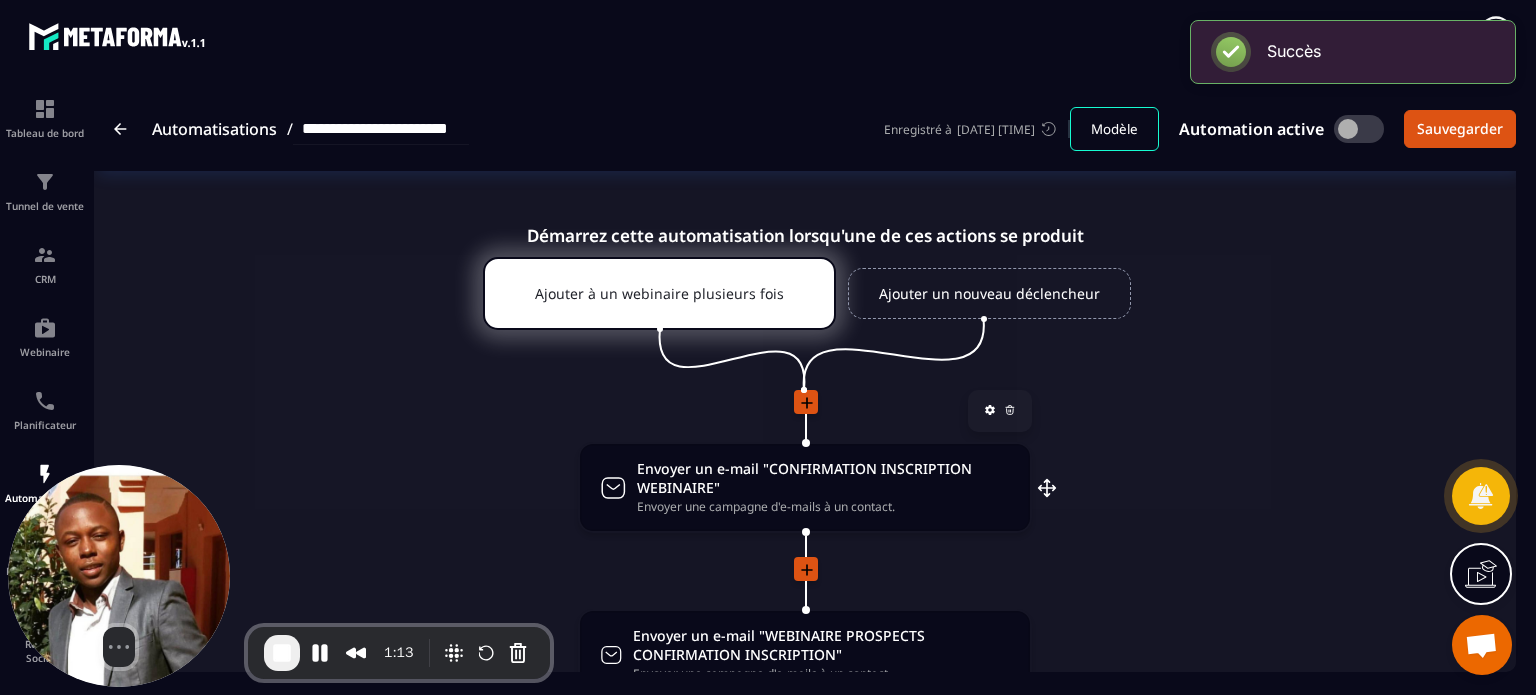 click on "Envoyer un e-mail "CONFIRMATION INSCRIPTION WEBINAIRE"" at bounding box center [823, 478] 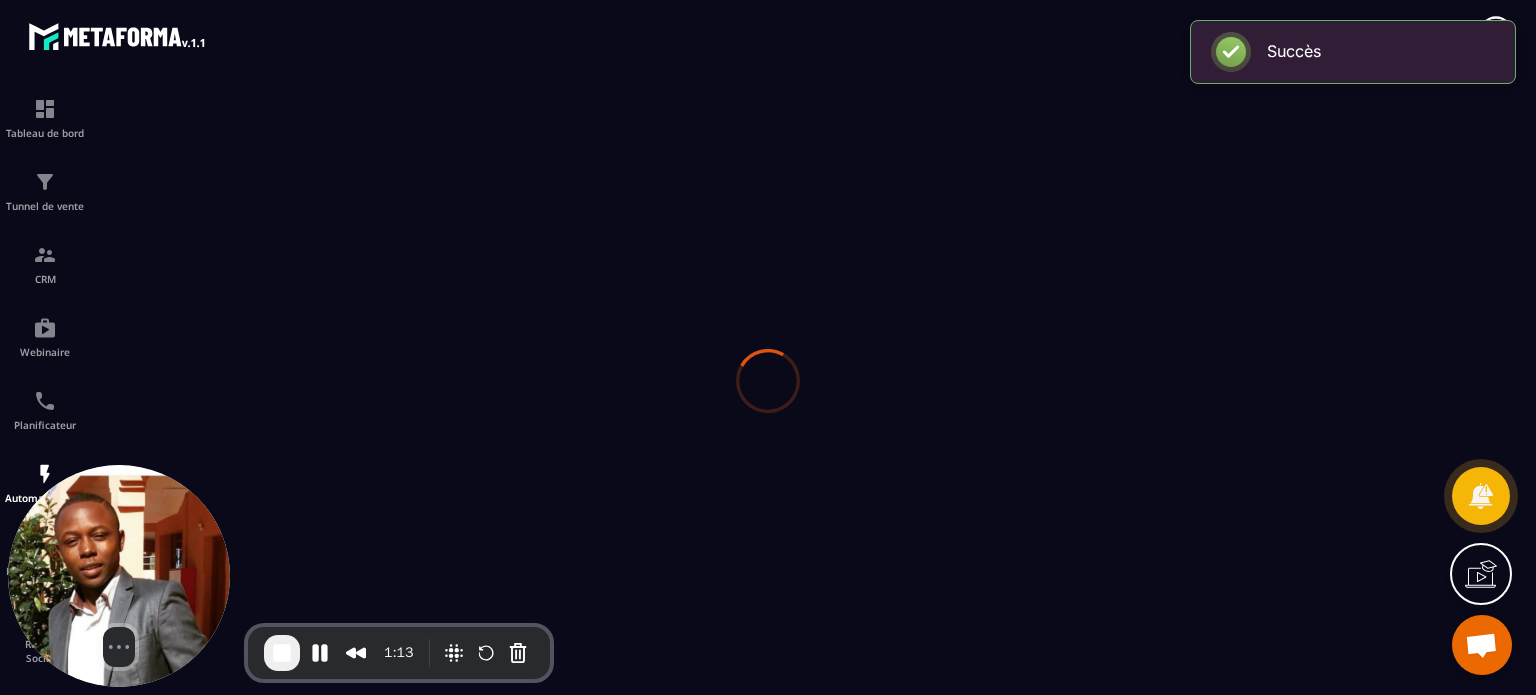 scroll, scrollTop: 0, scrollLeft: 0, axis: both 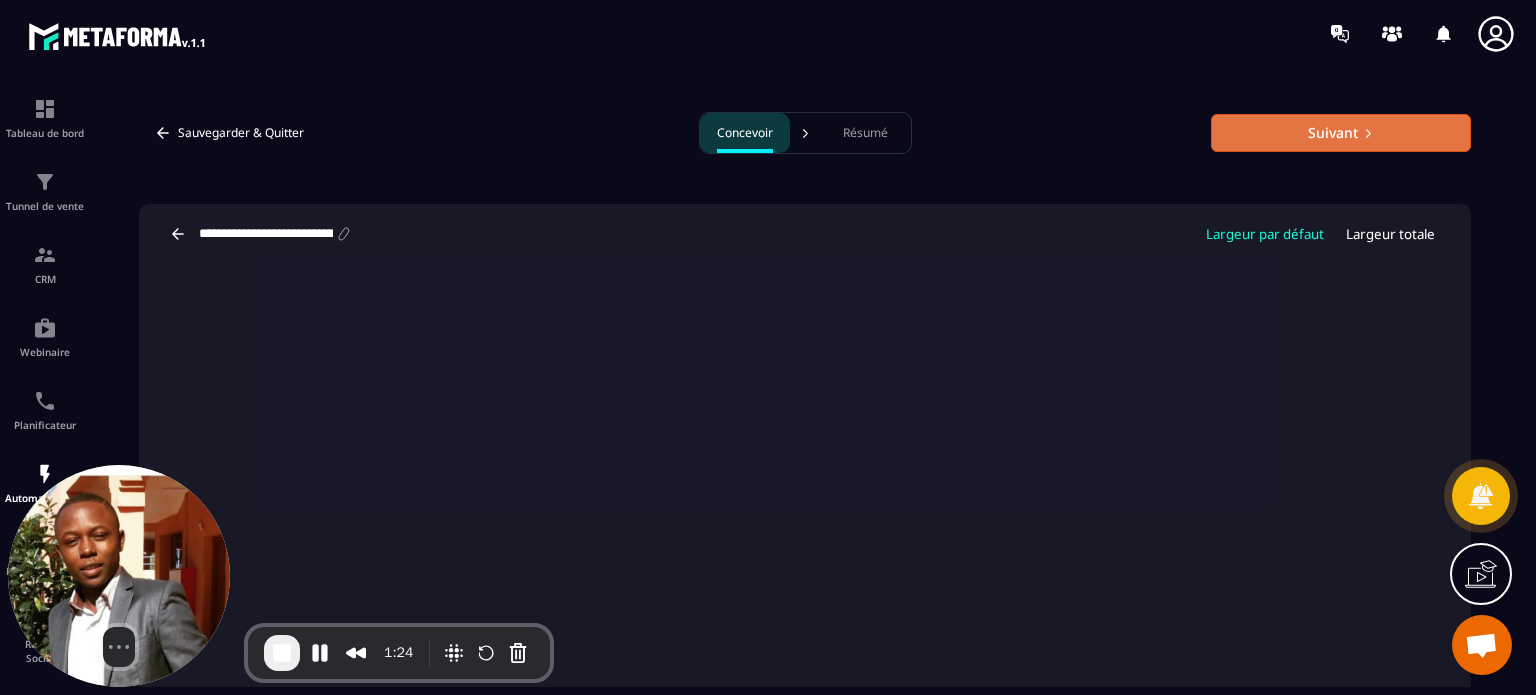 click on "Suivant" at bounding box center (1341, 133) 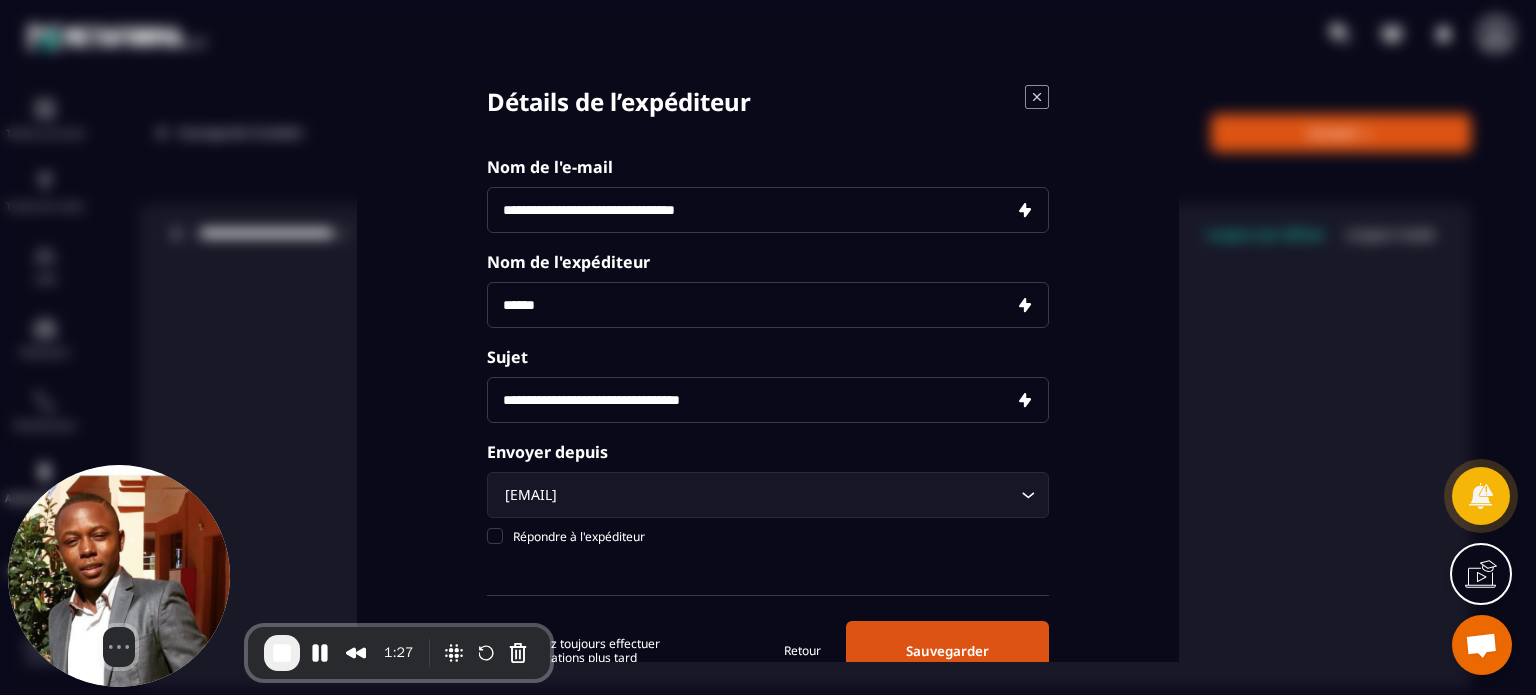 click on "******" at bounding box center (768, 305) 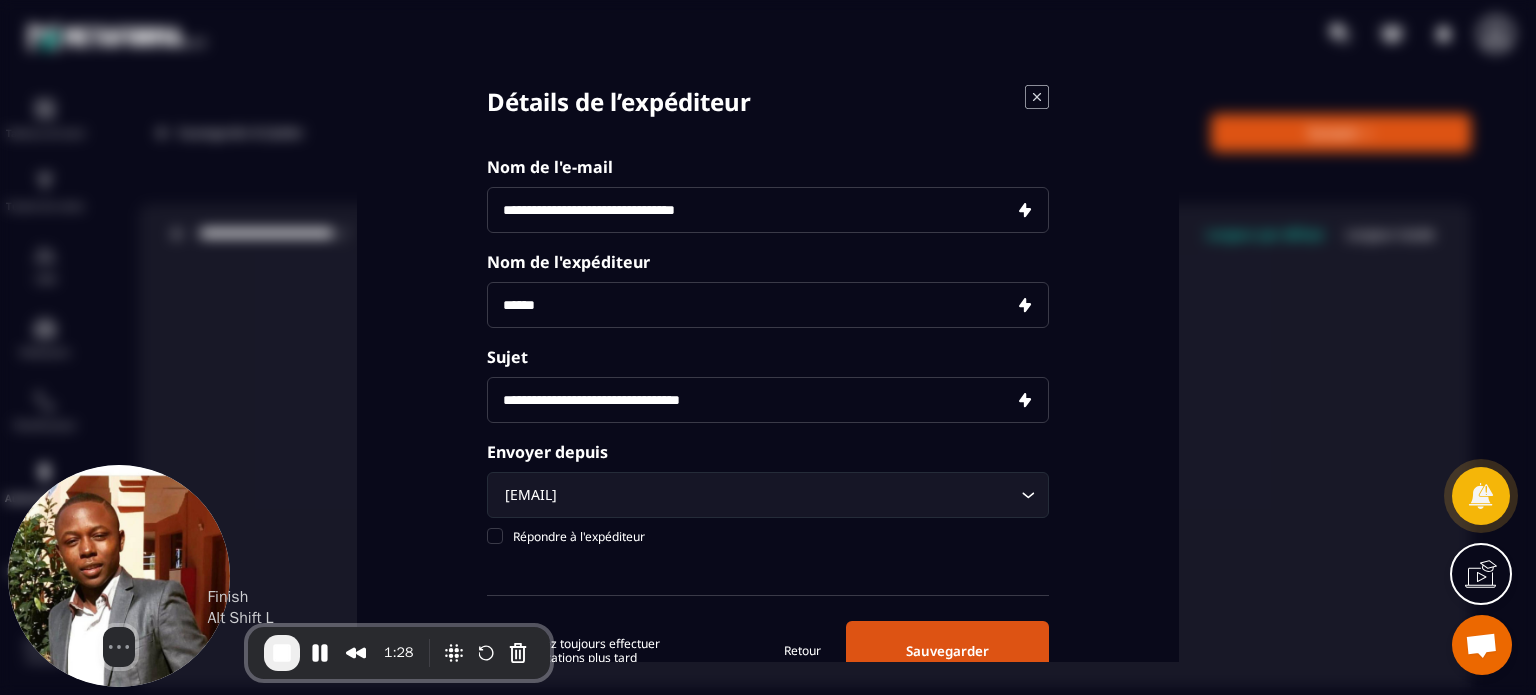 click at bounding box center (282, 653) 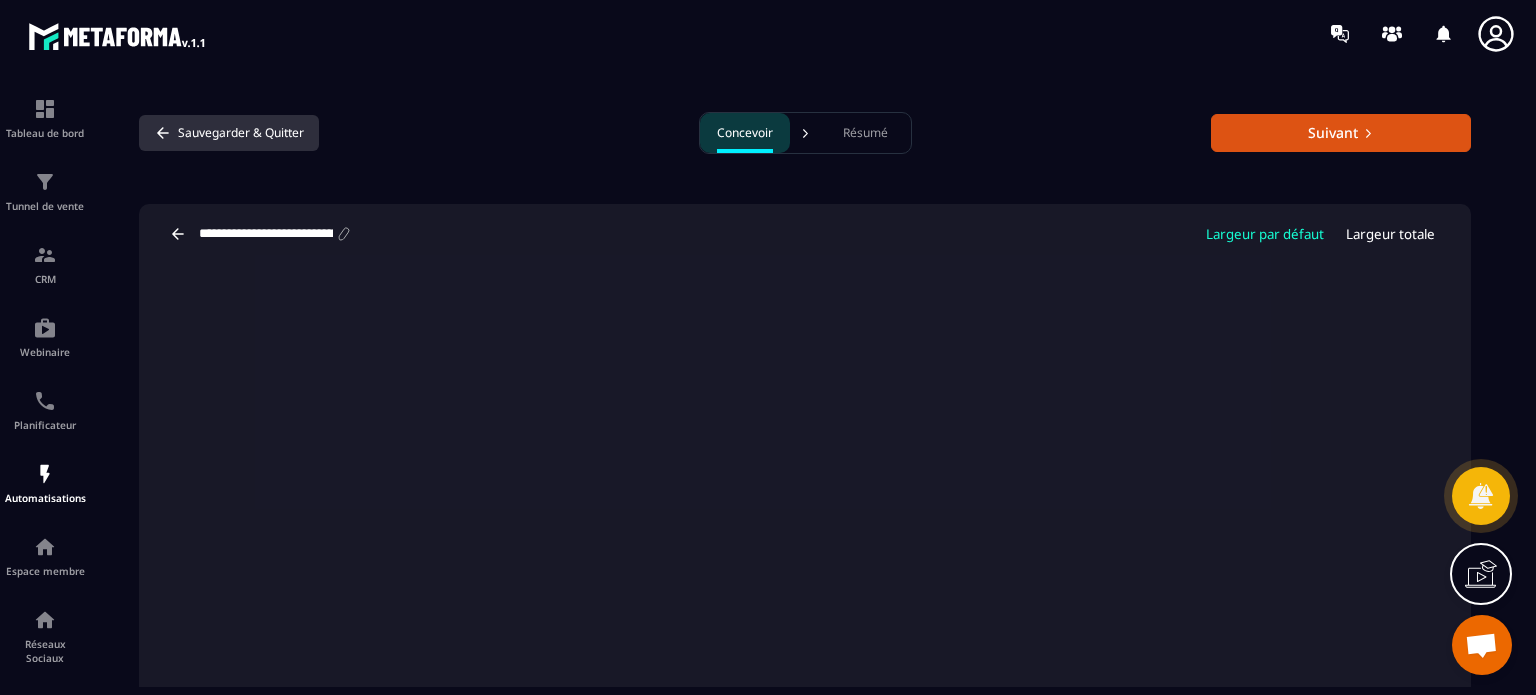 click on "Sauvegarder & Quitter" at bounding box center [229, 133] 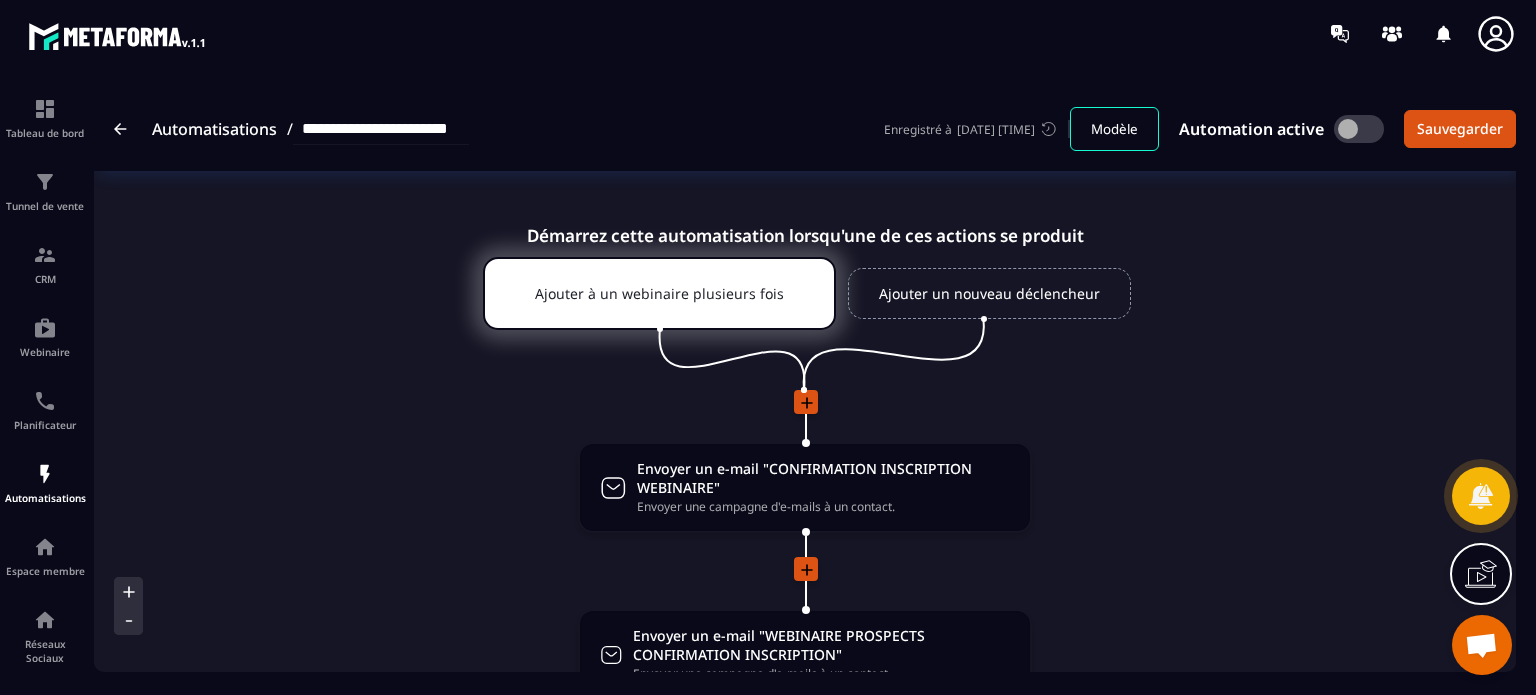 click 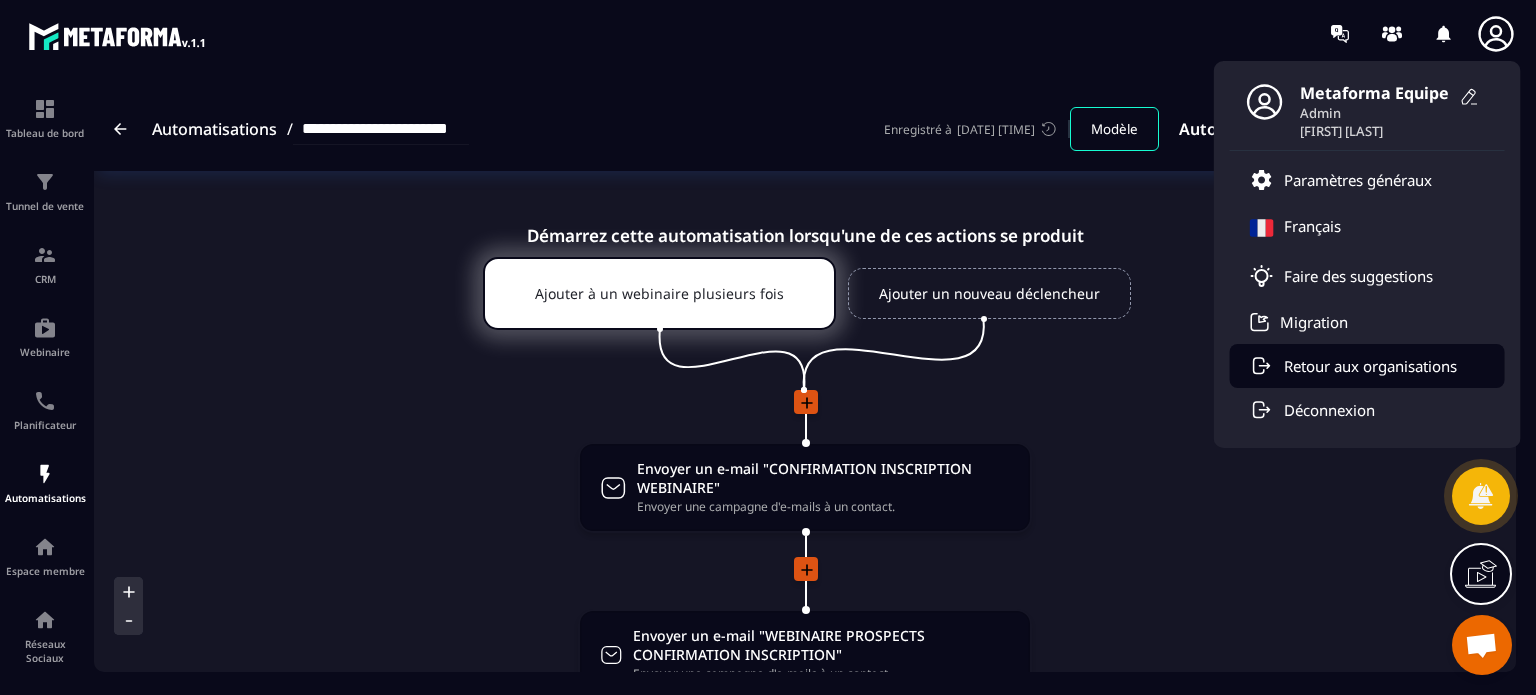 click on "Retour aux organisations" at bounding box center [1370, 366] 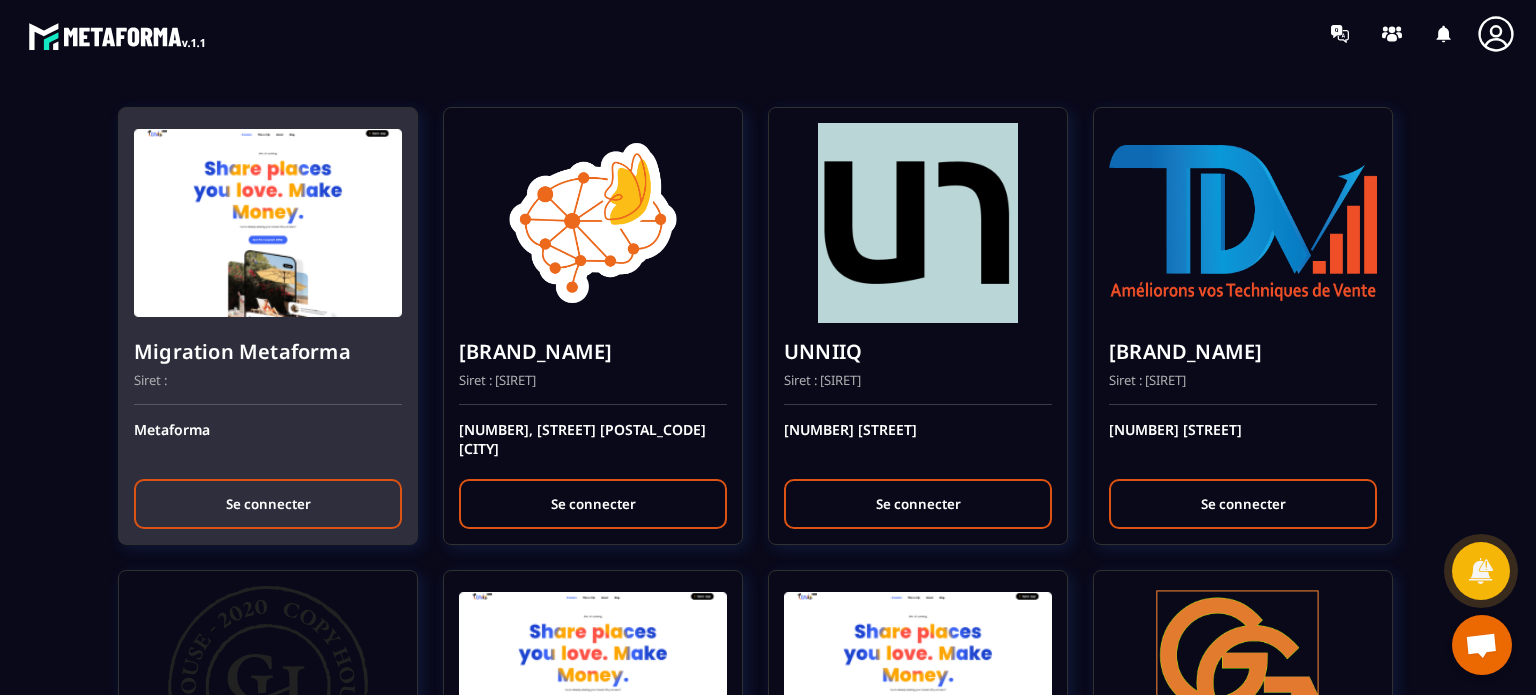 click on "Se connecter" at bounding box center [268, 504] 